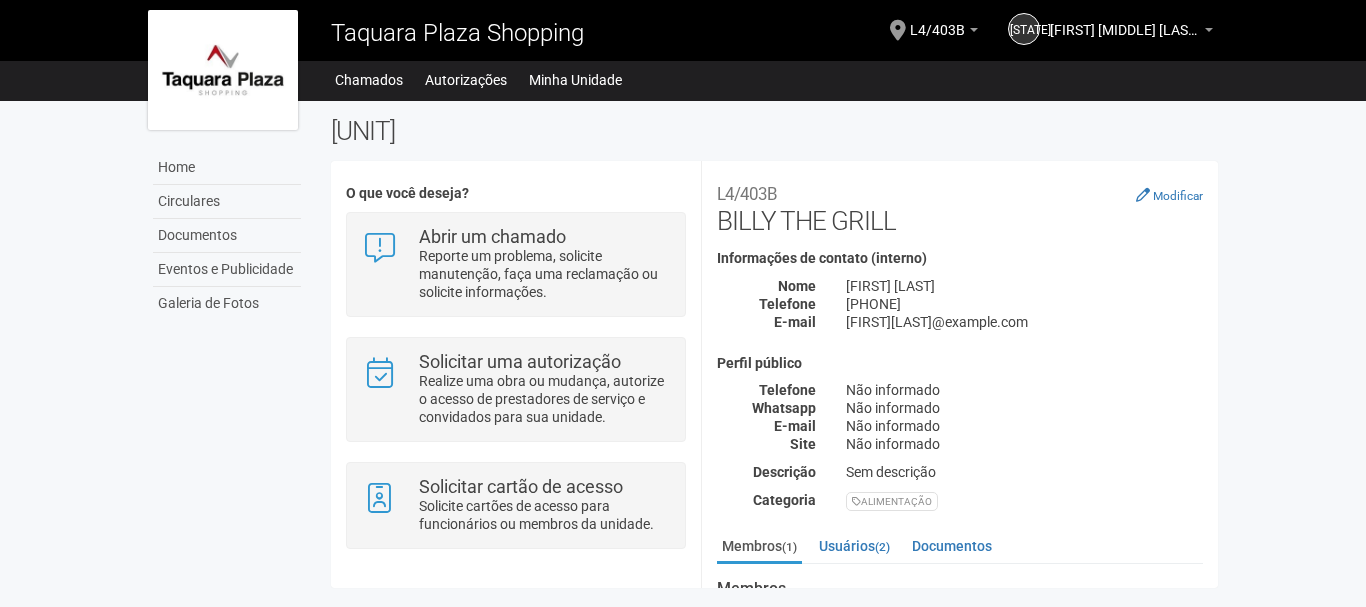 scroll, scrollTop: 0, scrollLeft: 0, axis: both 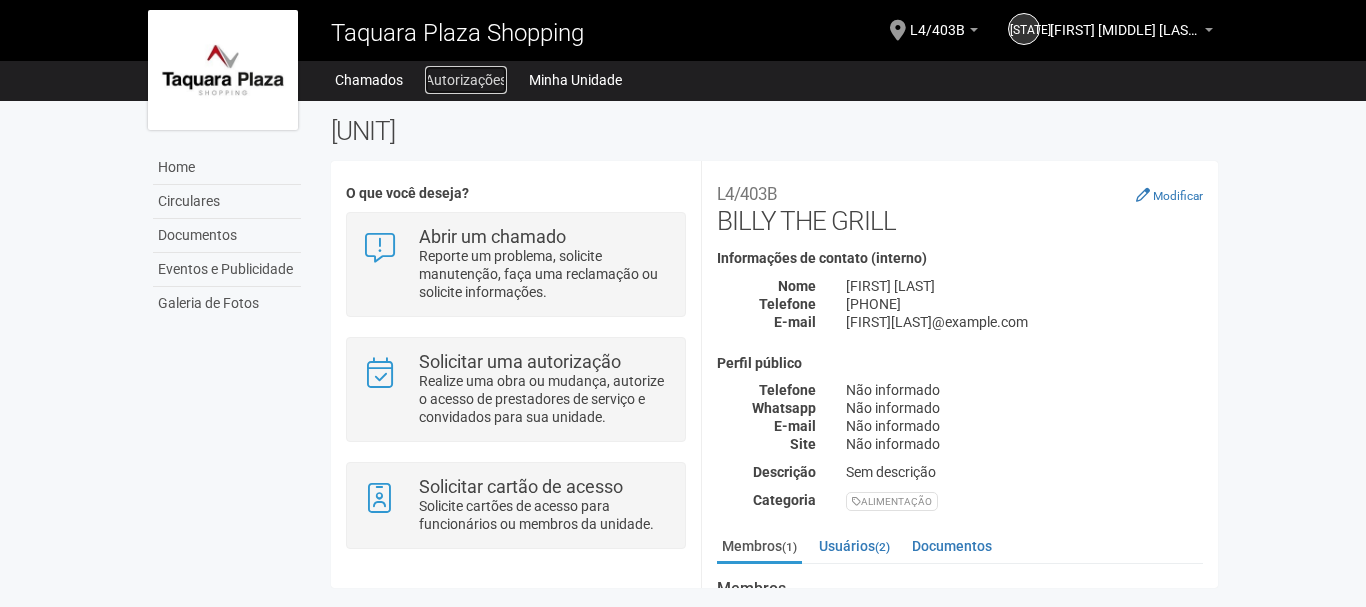 click on "Autorizações" at bounding box center [466, 80] 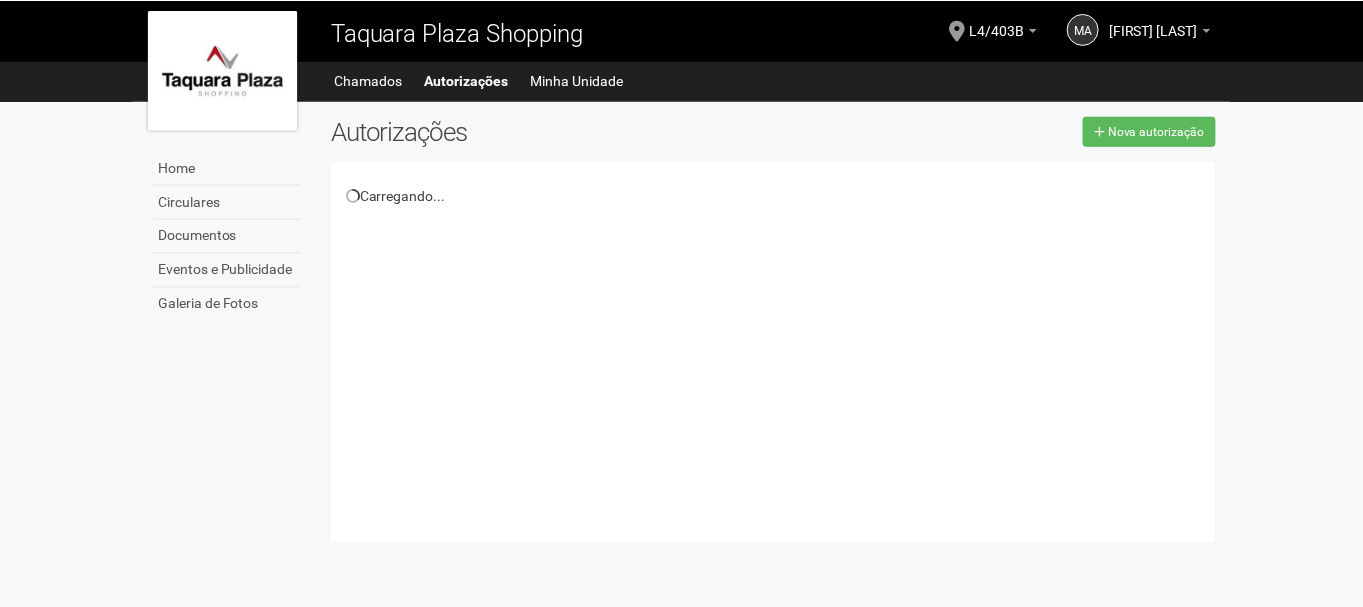 scroll, scrollTop: 0, scrollLeft: 0, axis: both 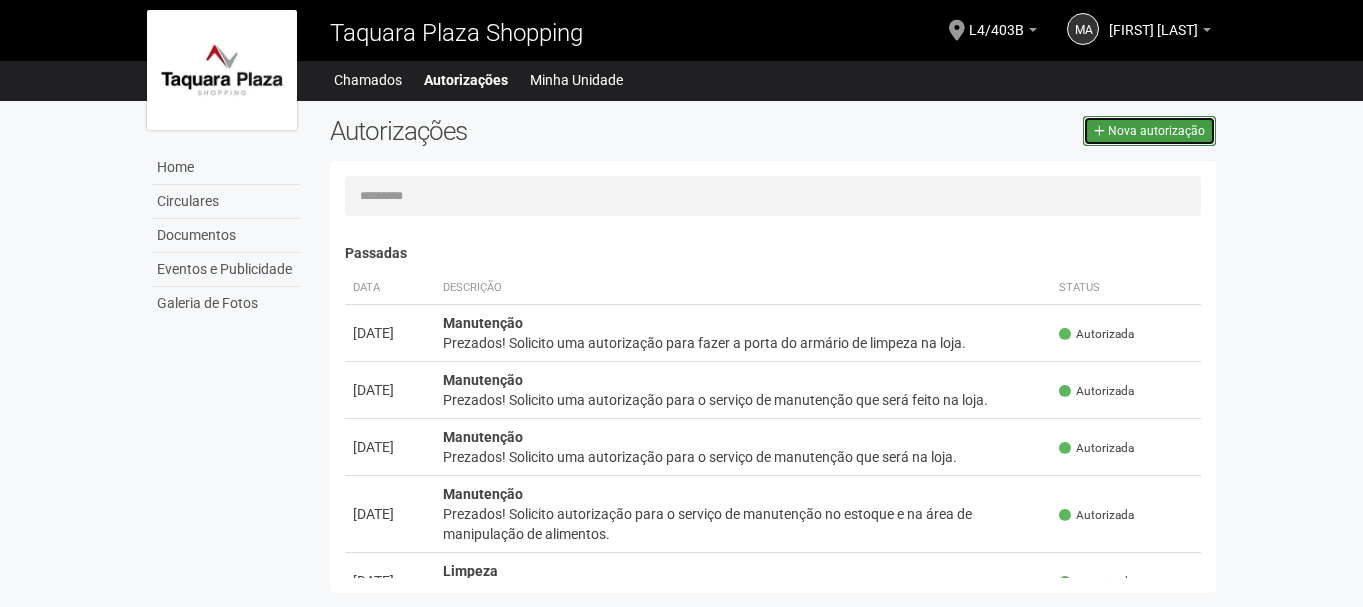 click on "Nova autorização" at bounding box center (1156, 131) 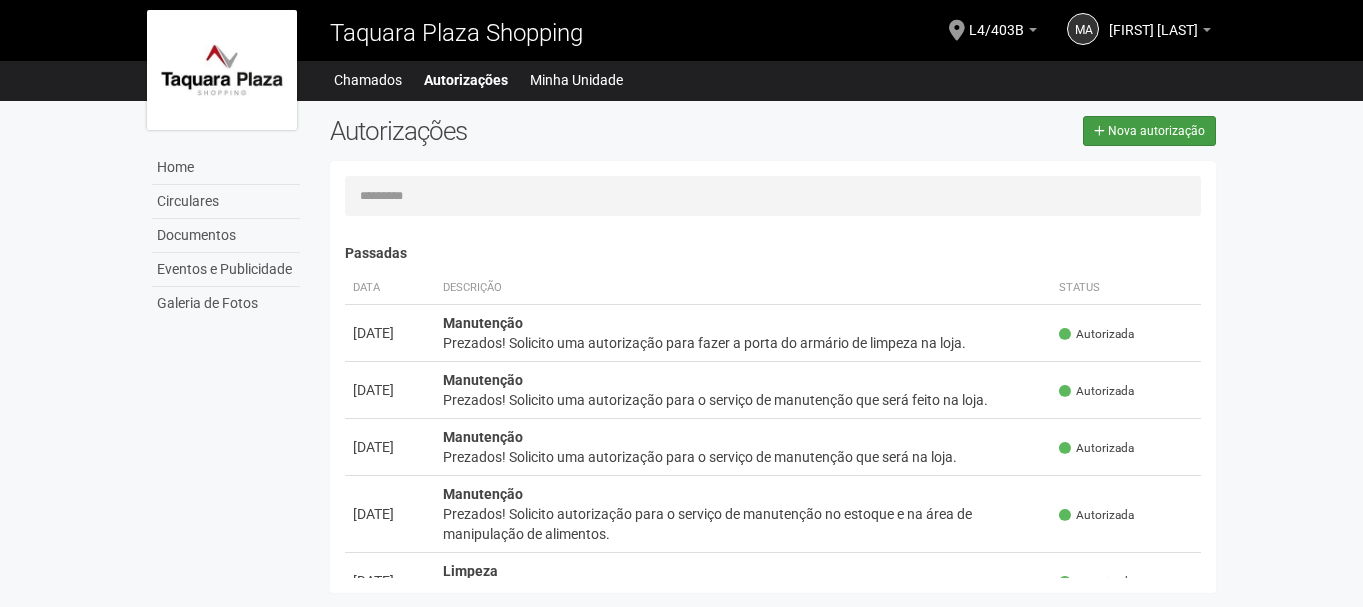 select on "**" 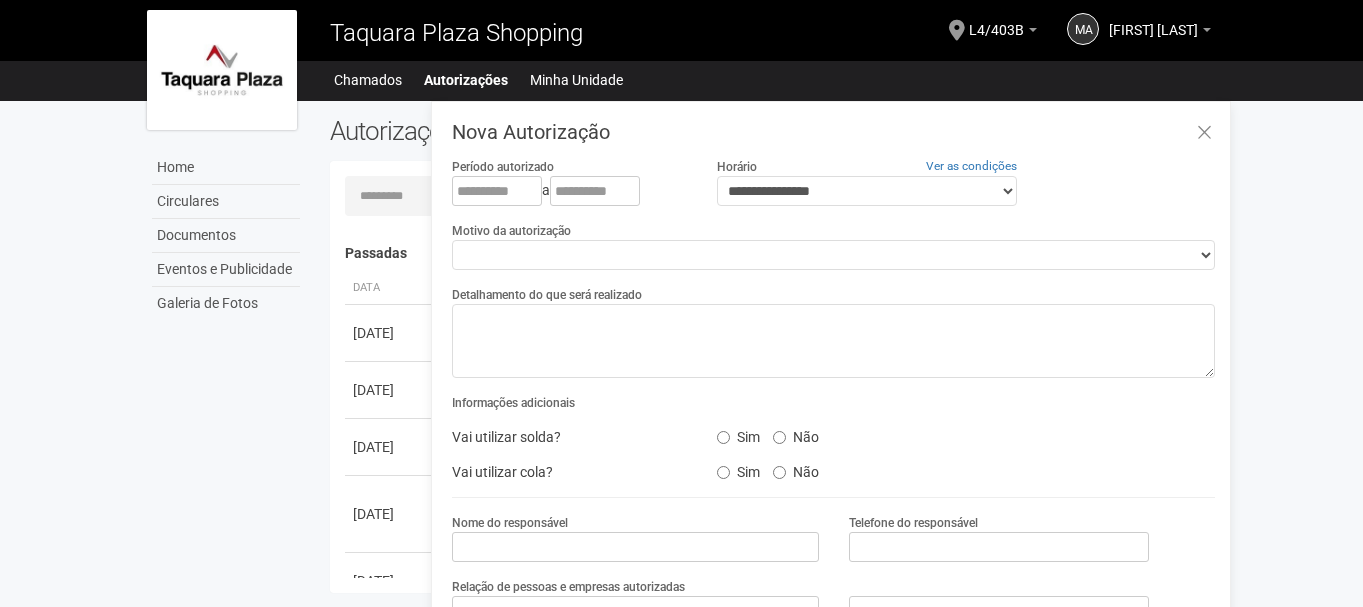 scroll, scrollTop: 31, scrollLeft: 0, axis: vertical 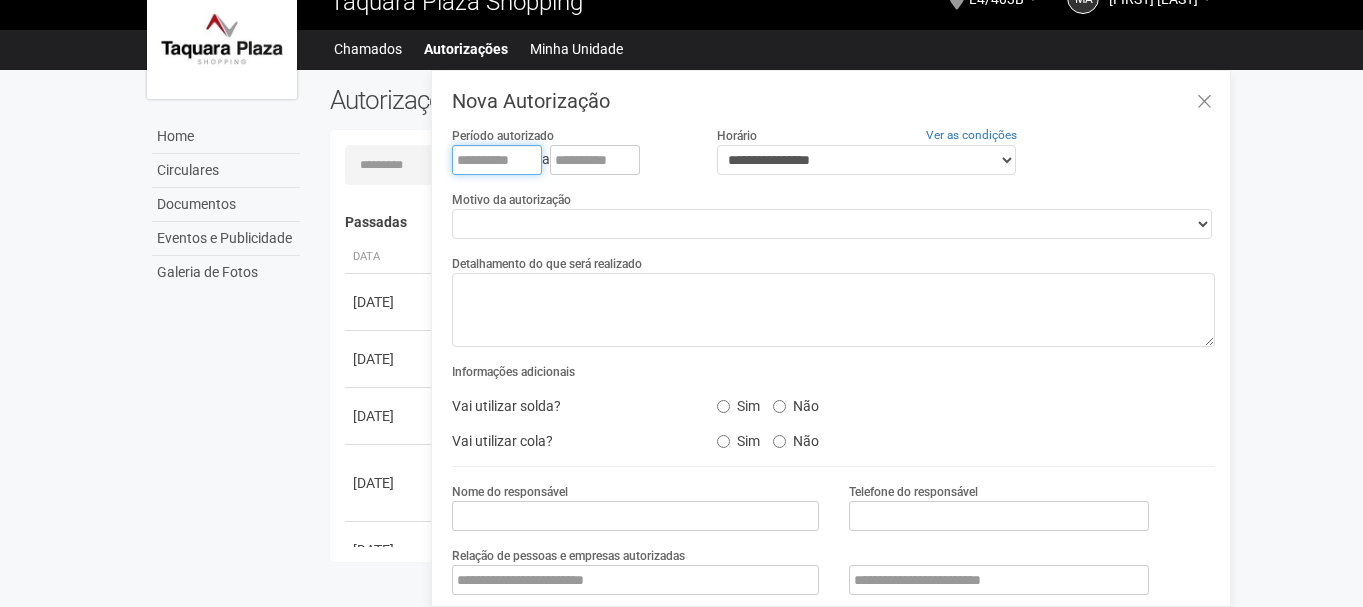 click at bounding box center (497, 160) 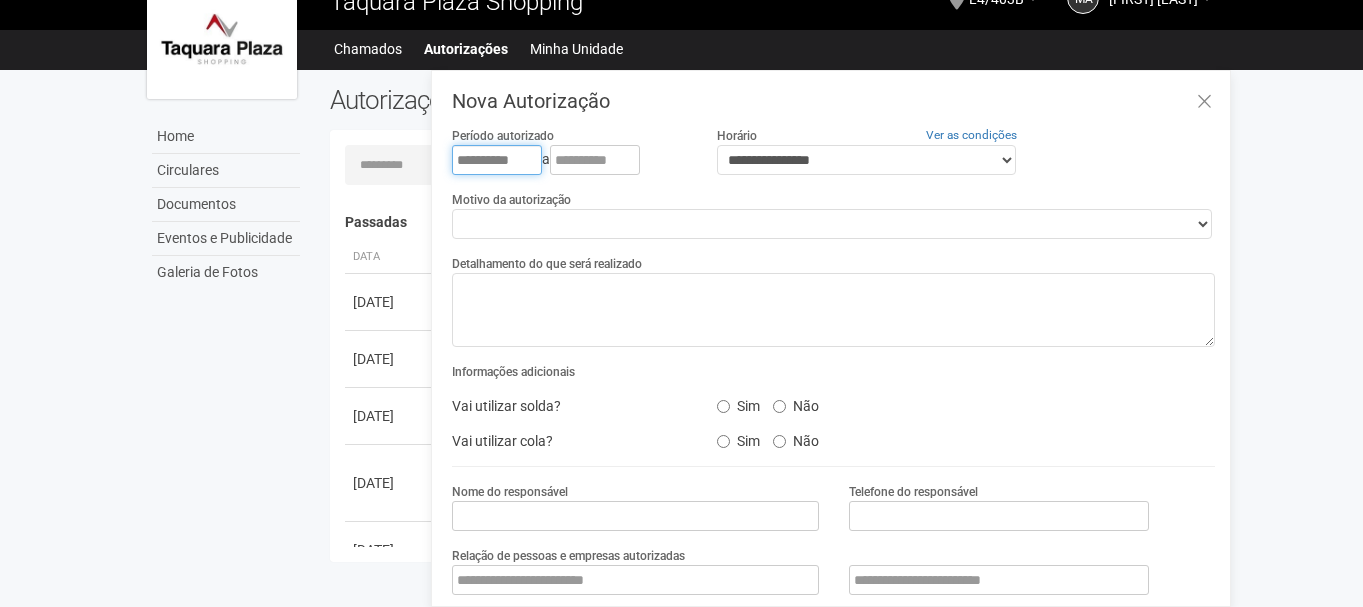 type on "**********" 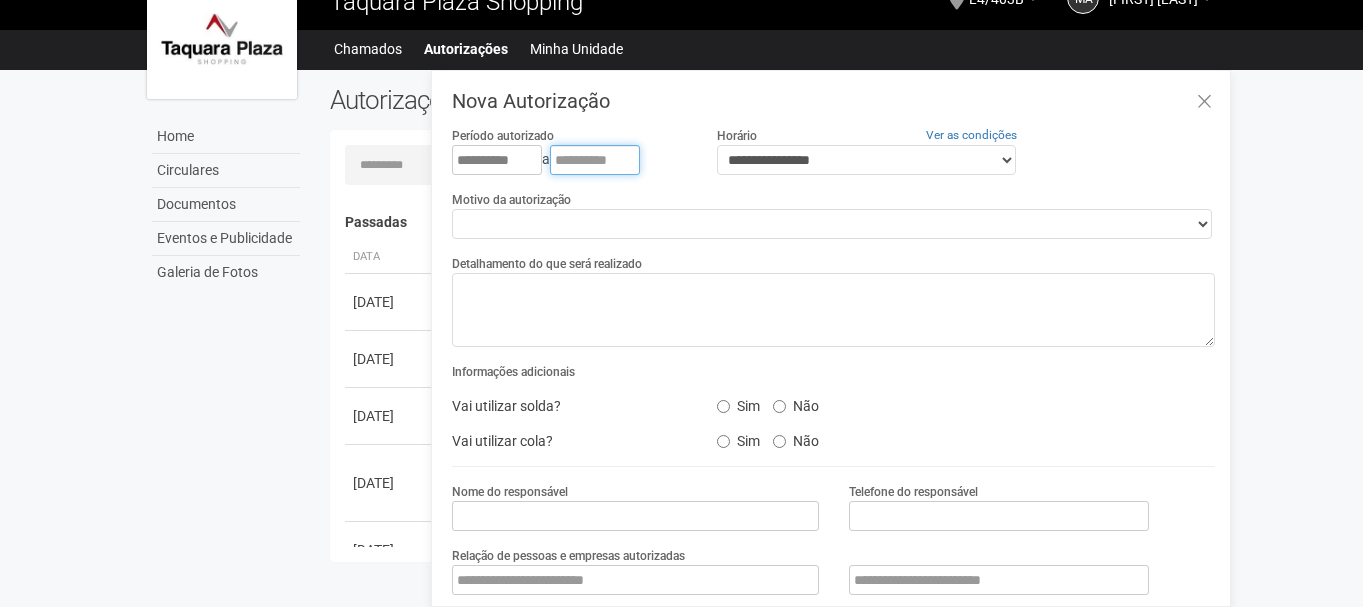 click at bounding box center [595, 160] 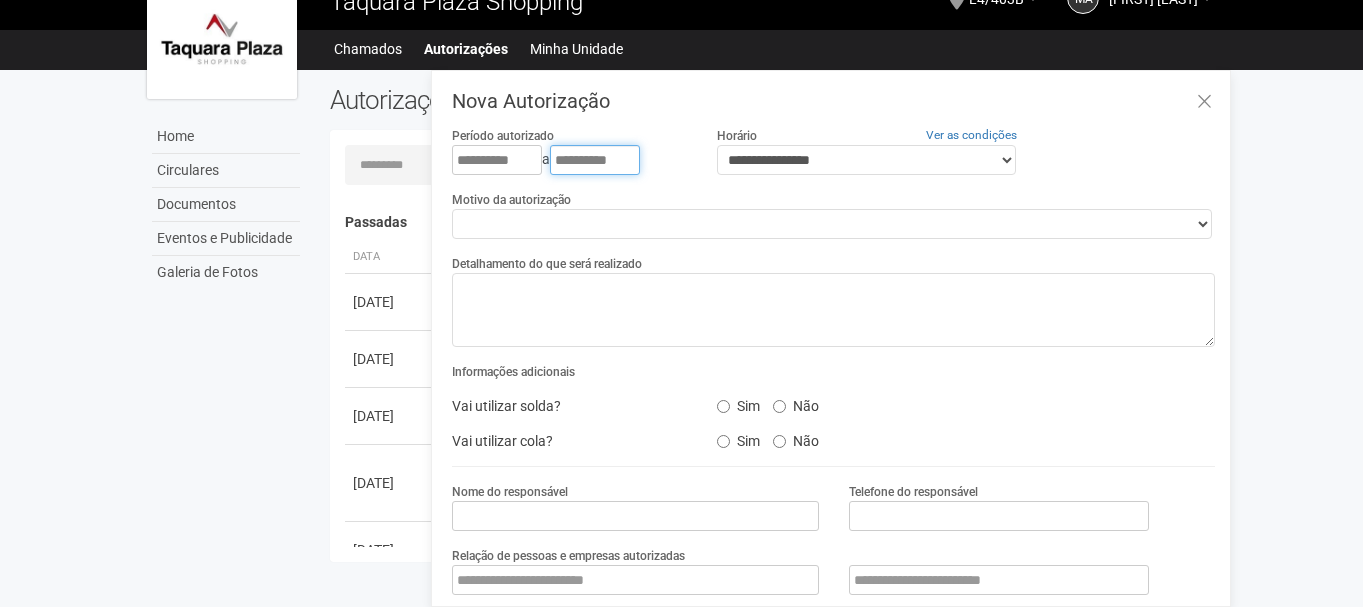 type on "**********" 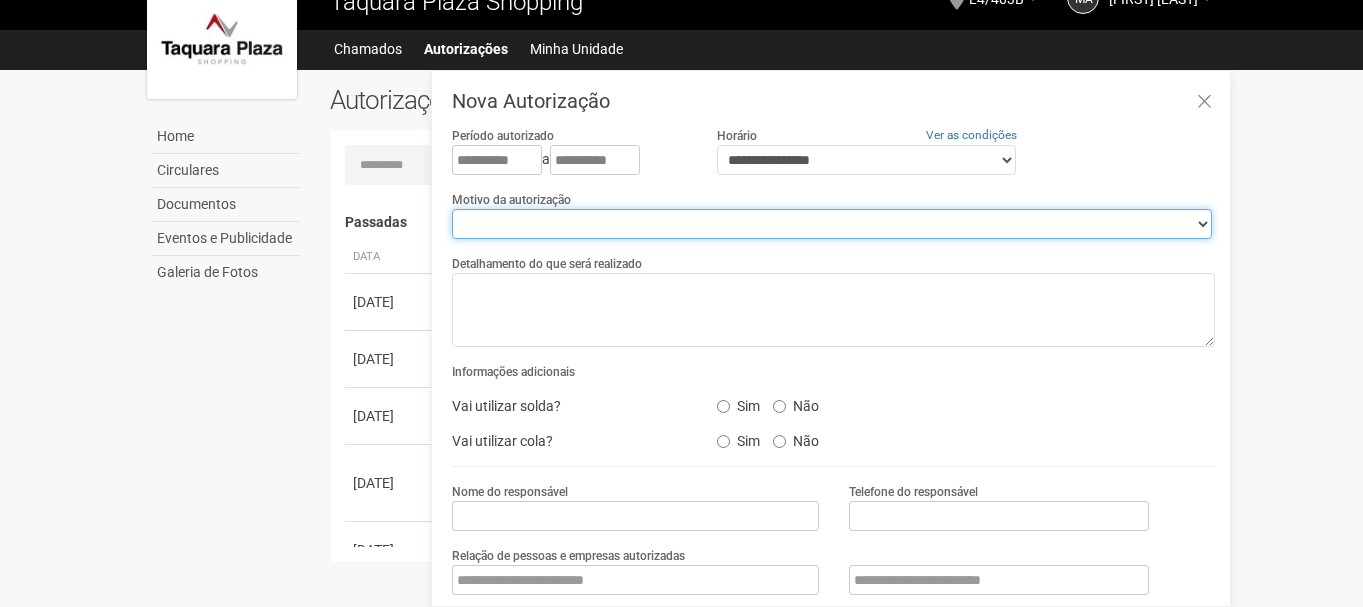 click on "**********" at bounding box center (832, 224) 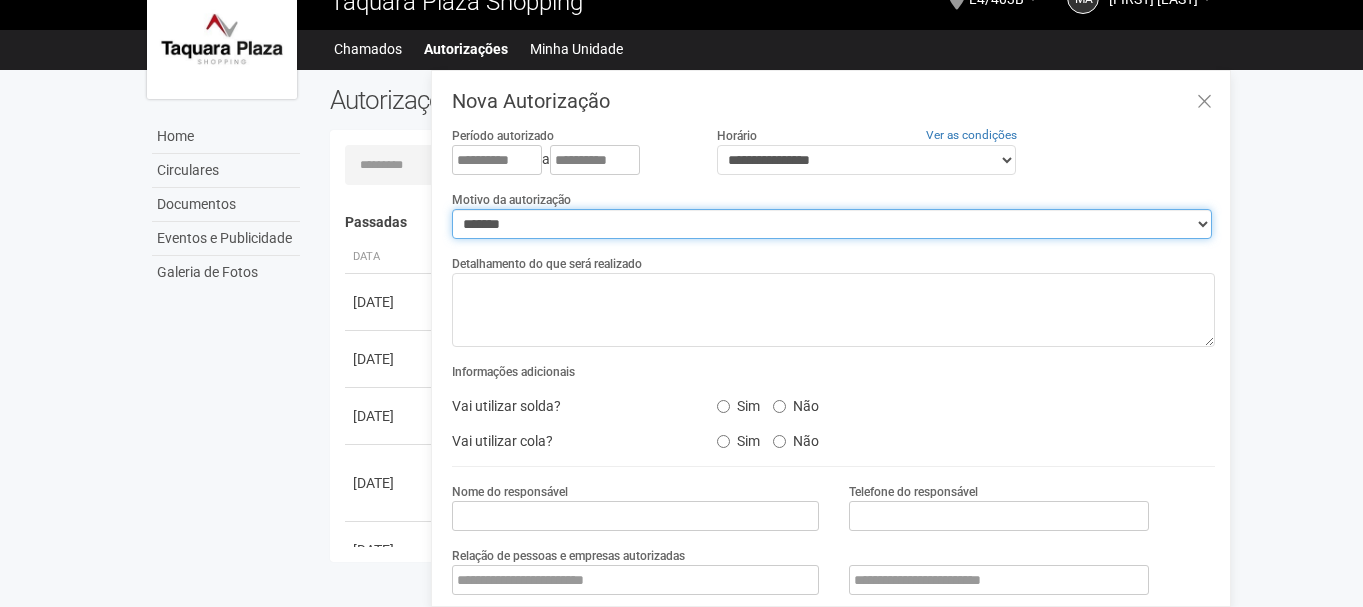 click on "**********" at bounding box center [832, 224] 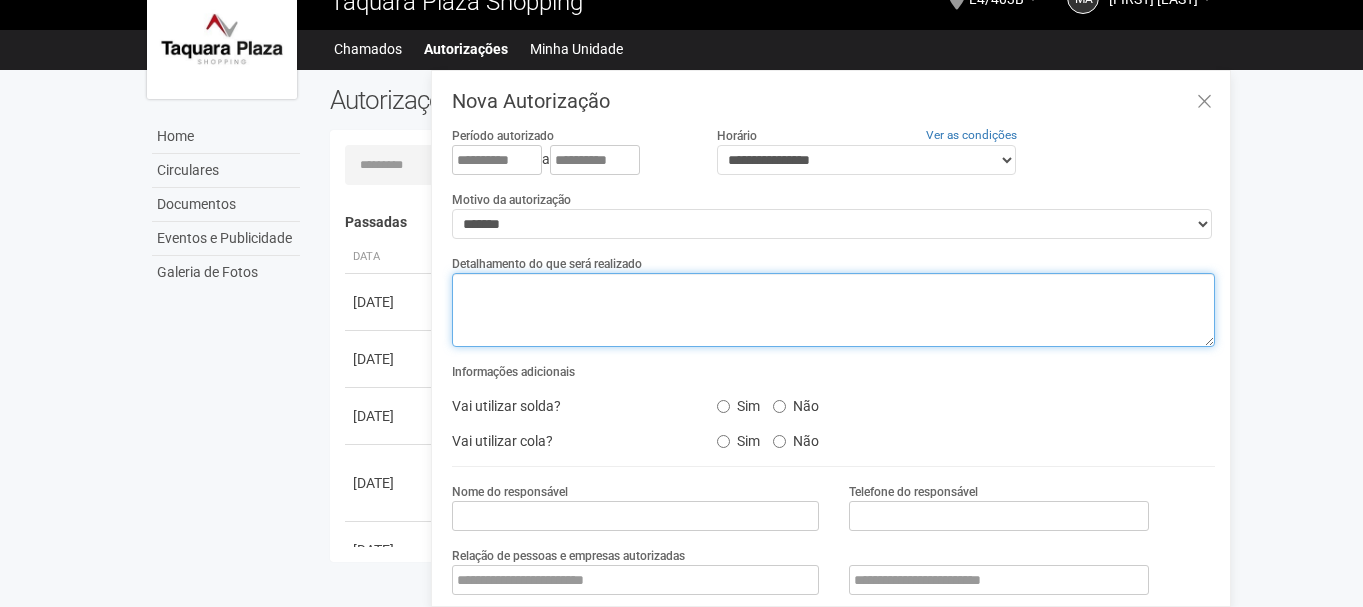 click at bounding box center (833, 310) 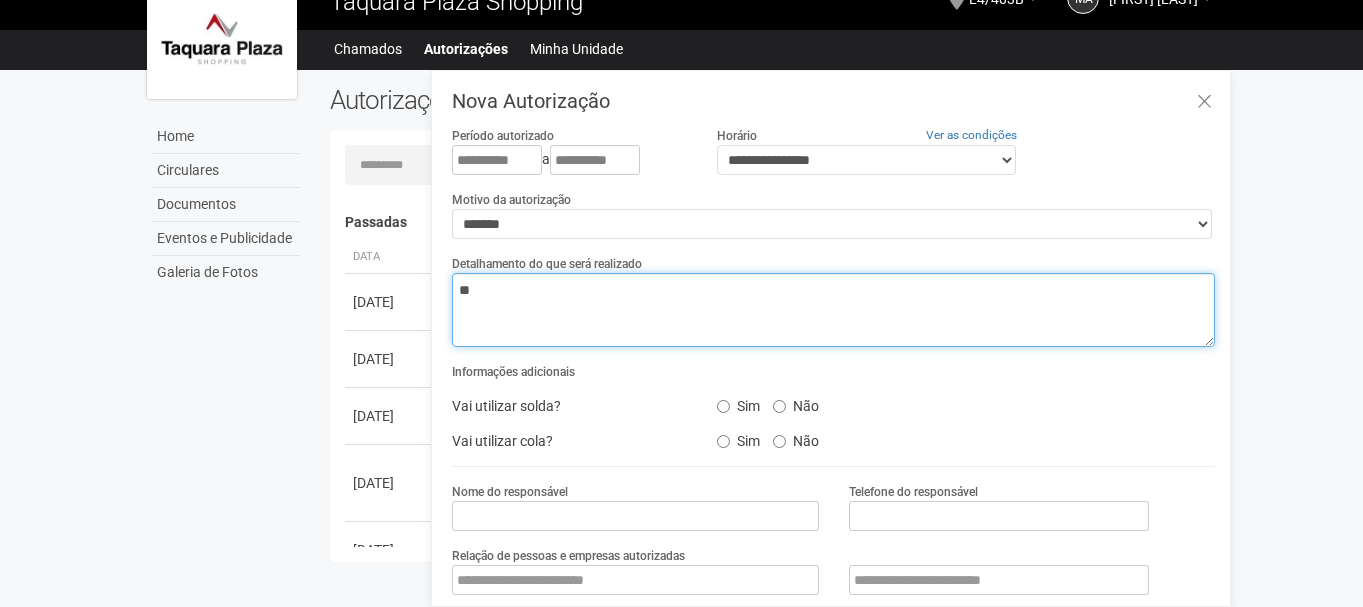 type on "*" 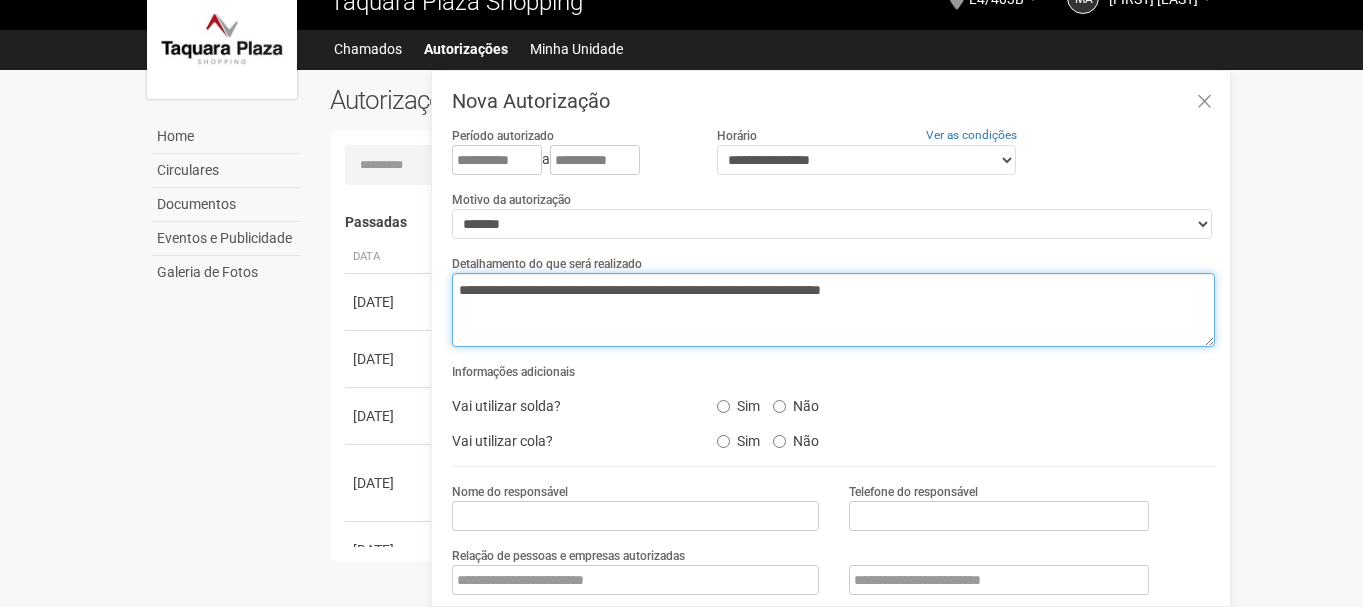type on "**********" 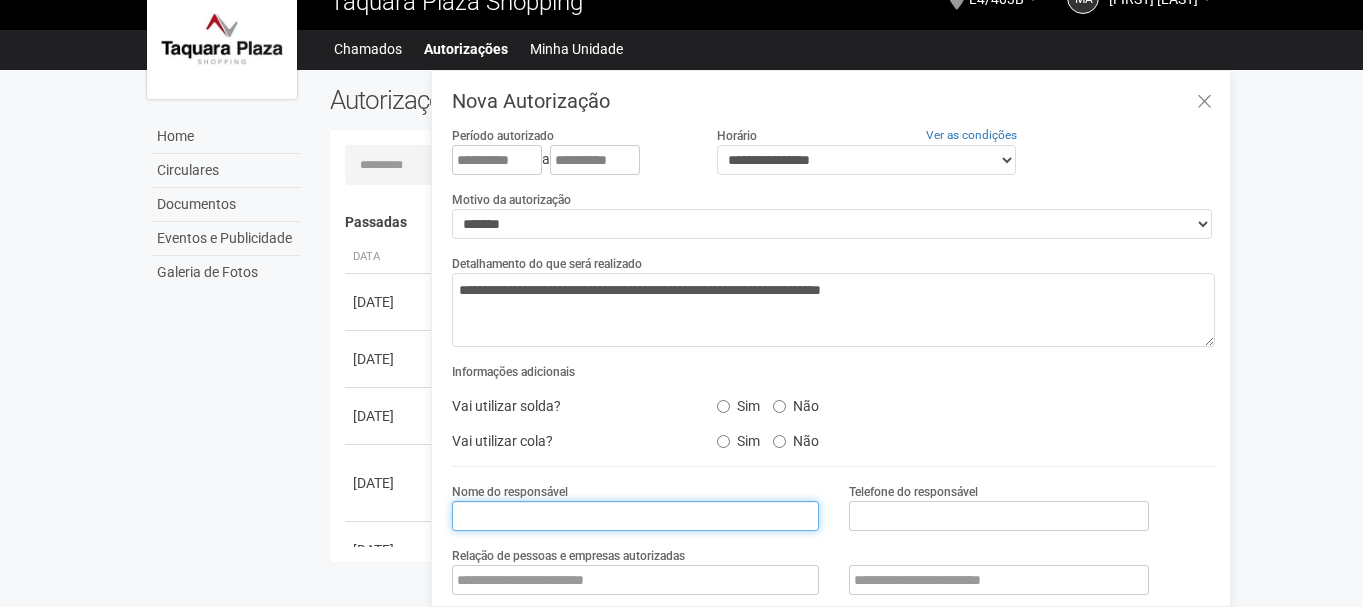 click at bounding box center [635, 516] 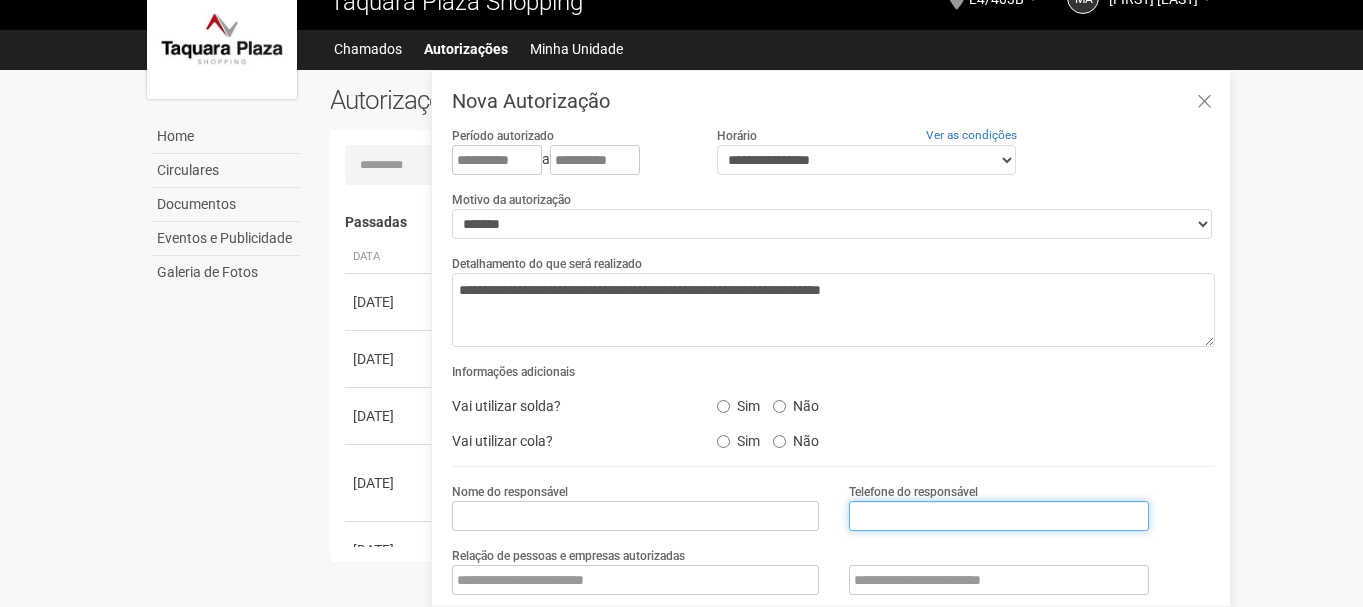 click at bounding box center (999, 516) 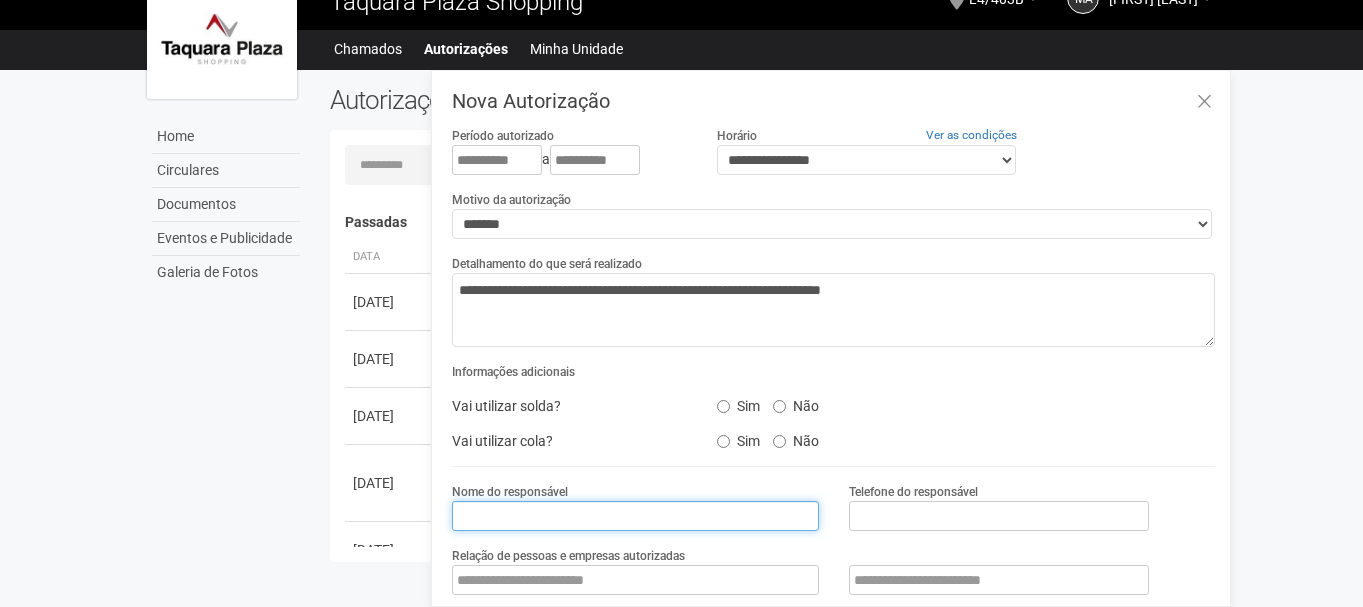 click at bounding box center [635, 516] 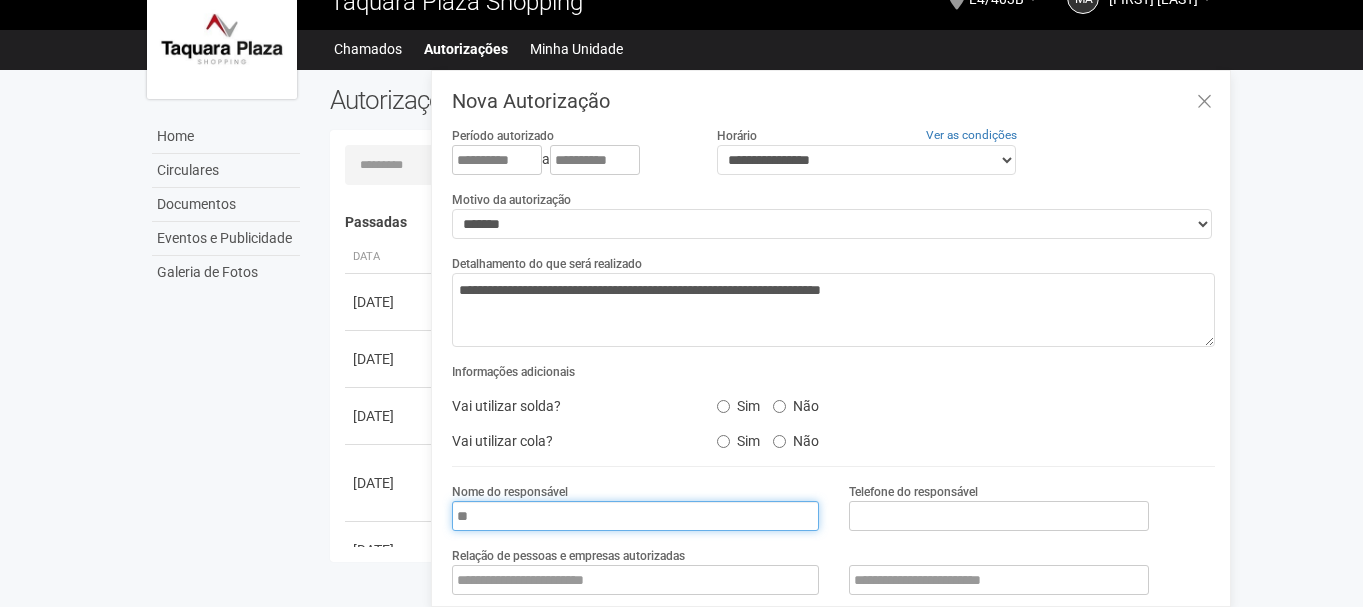 type on "*" 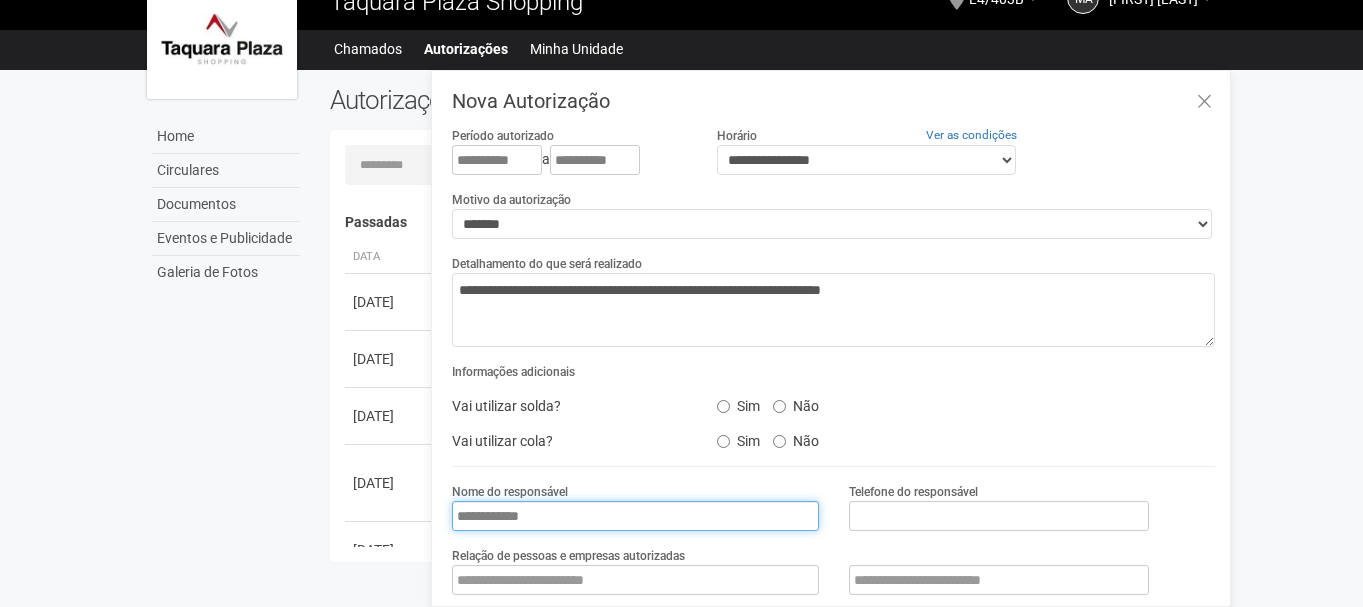 type on "**********" 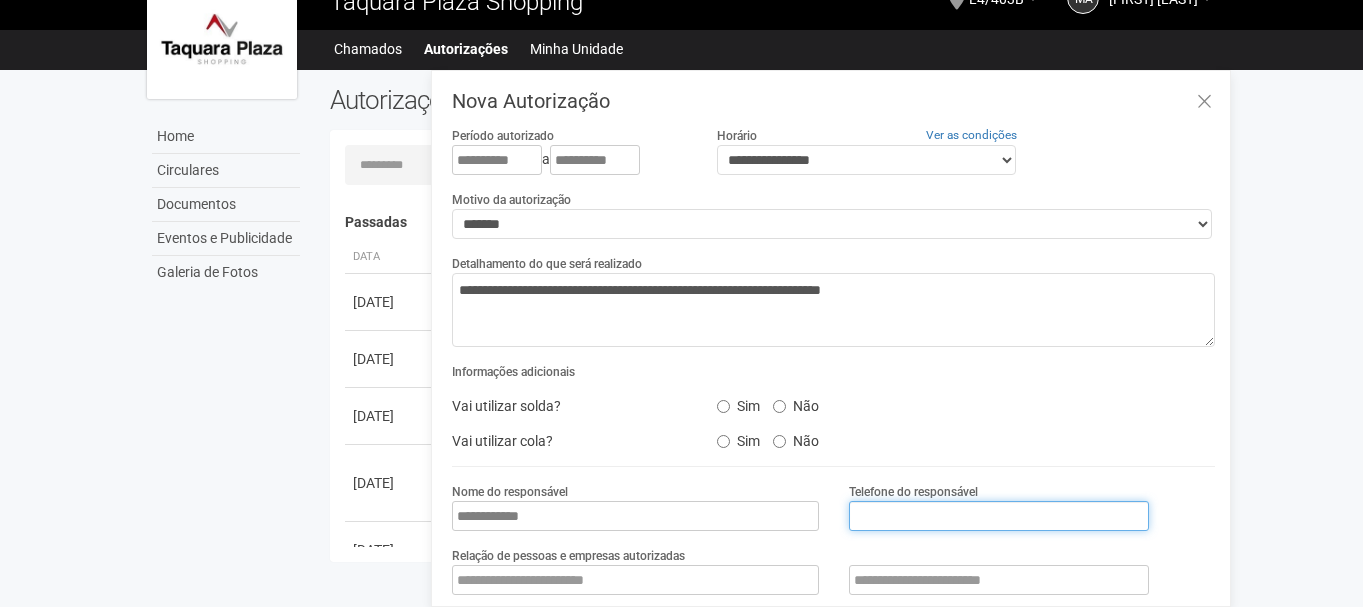 click at bounding box center [999, 516] 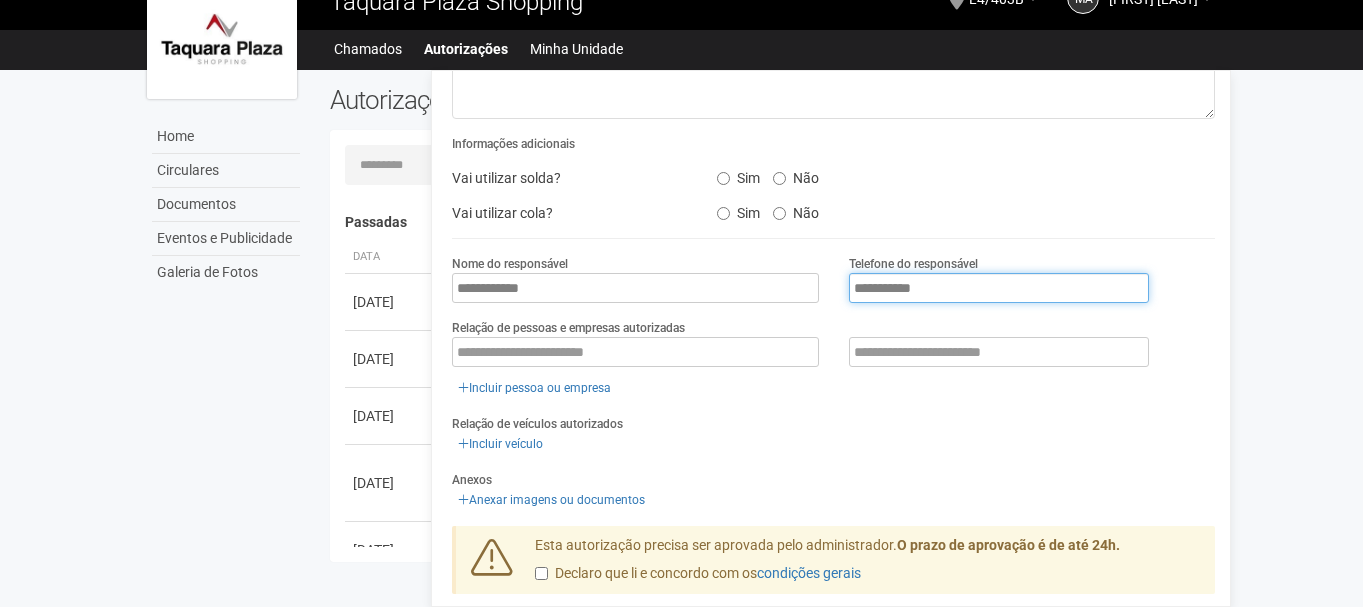 scroll, scrollTop: 267, scrollLeft: 0, axis: vertical 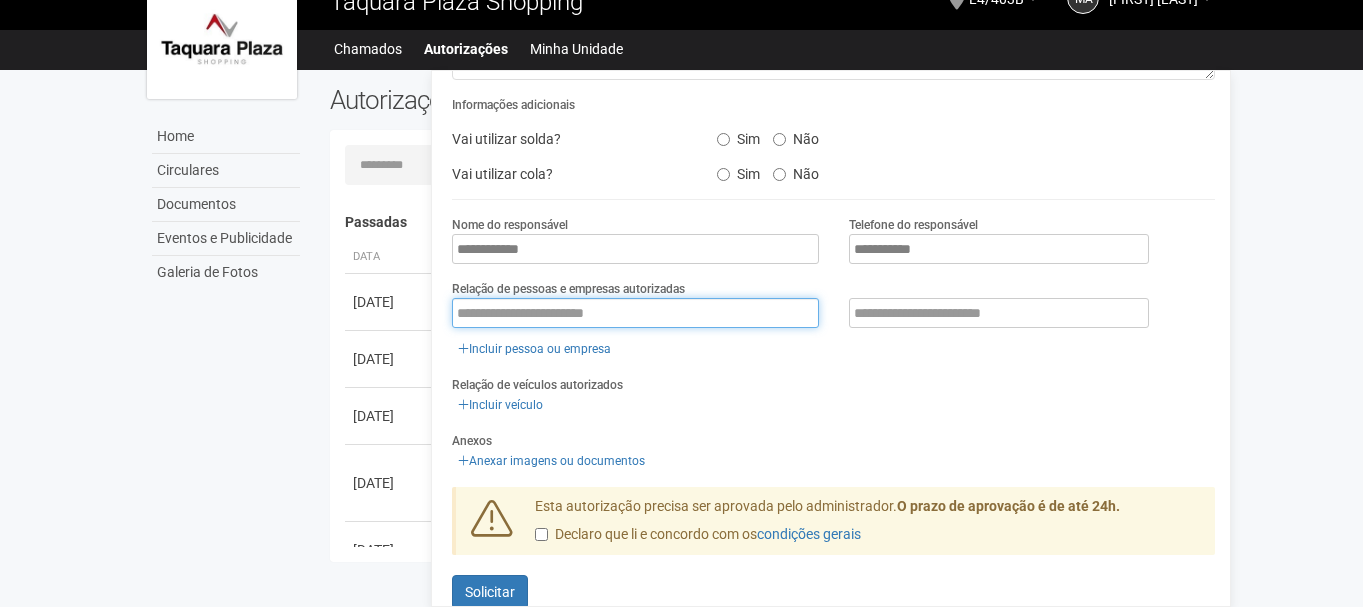 click at bounding box center [635, 313] 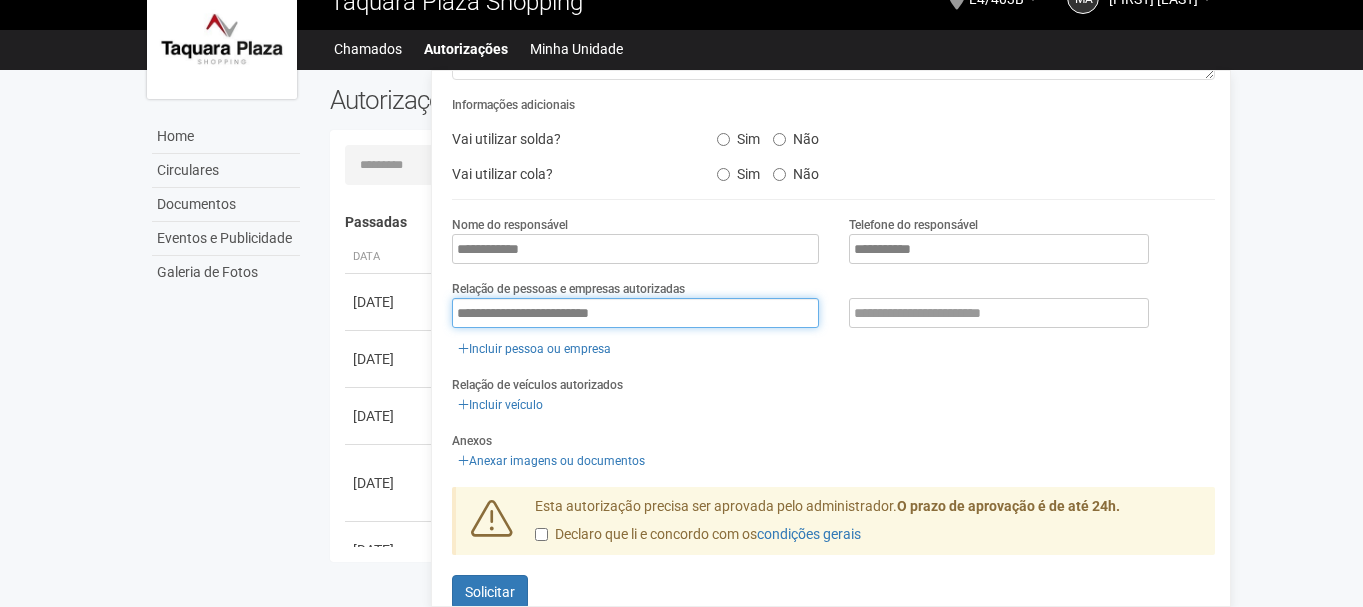type on "**********" 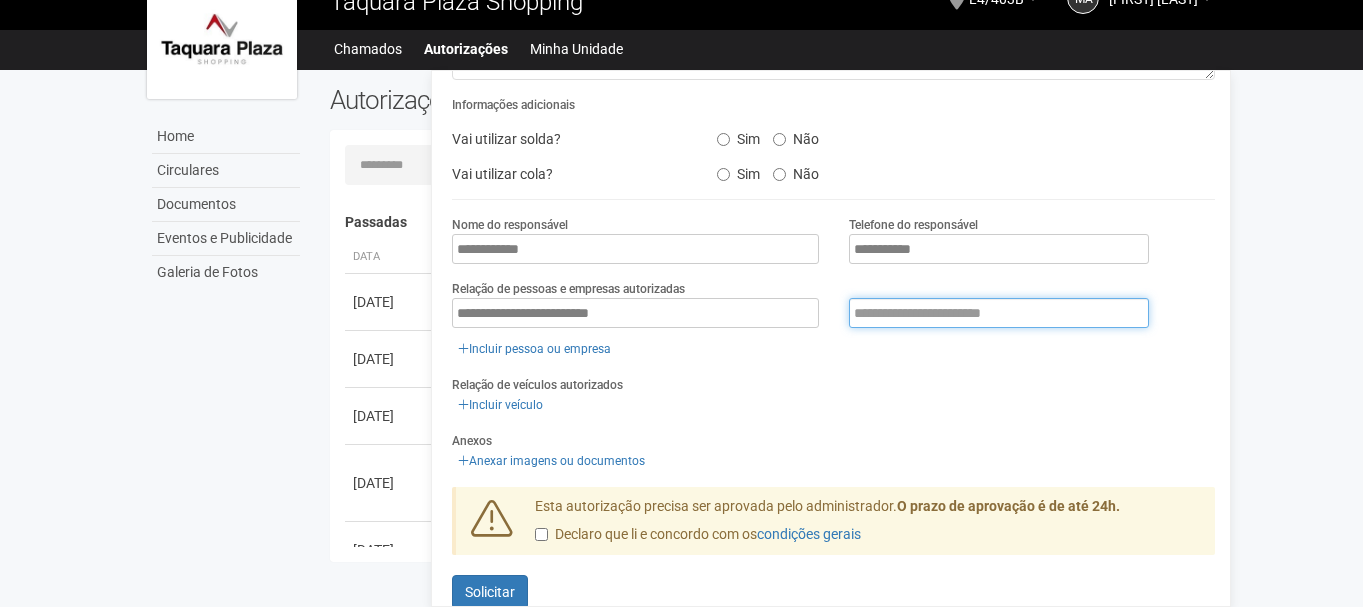 click at bounding box center (999, 313) 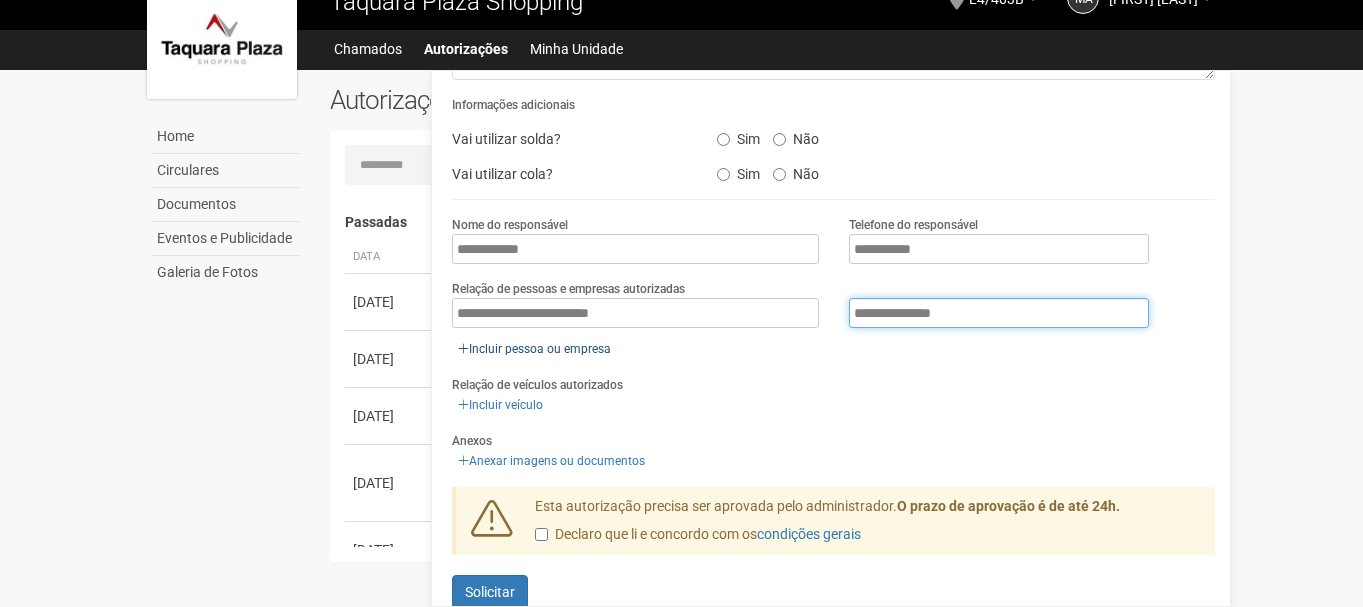 type on "**********" 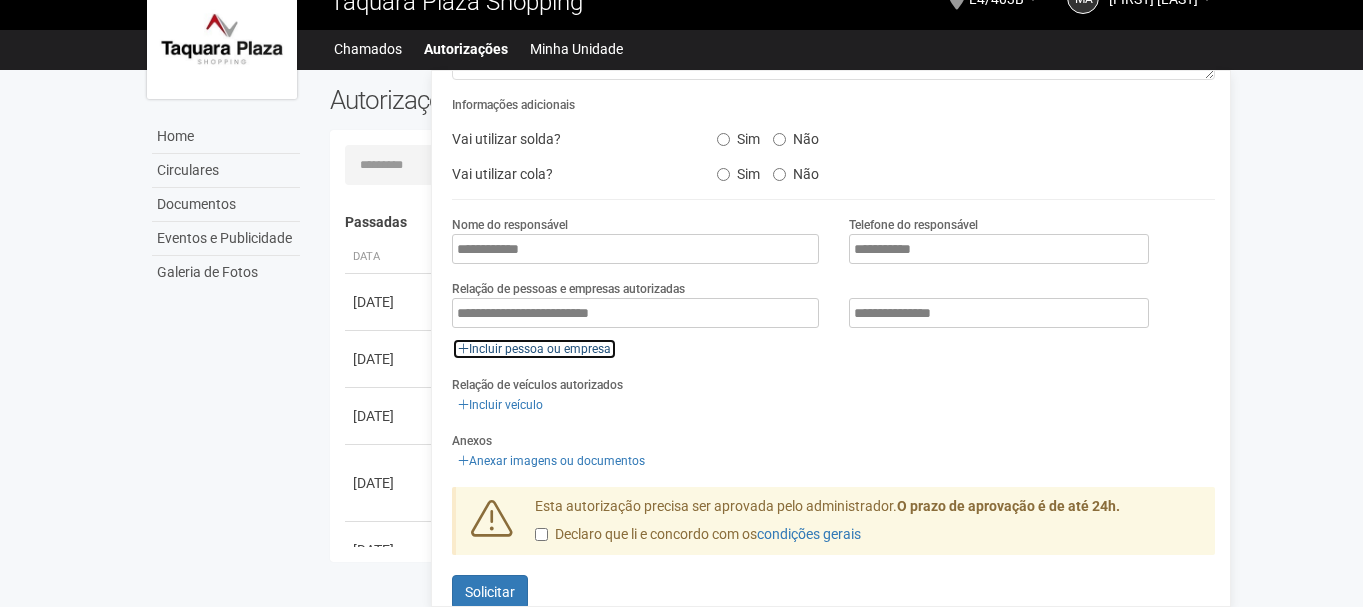 click on "Incluir pessoa ou empresa" at bounding box center (534, 349) 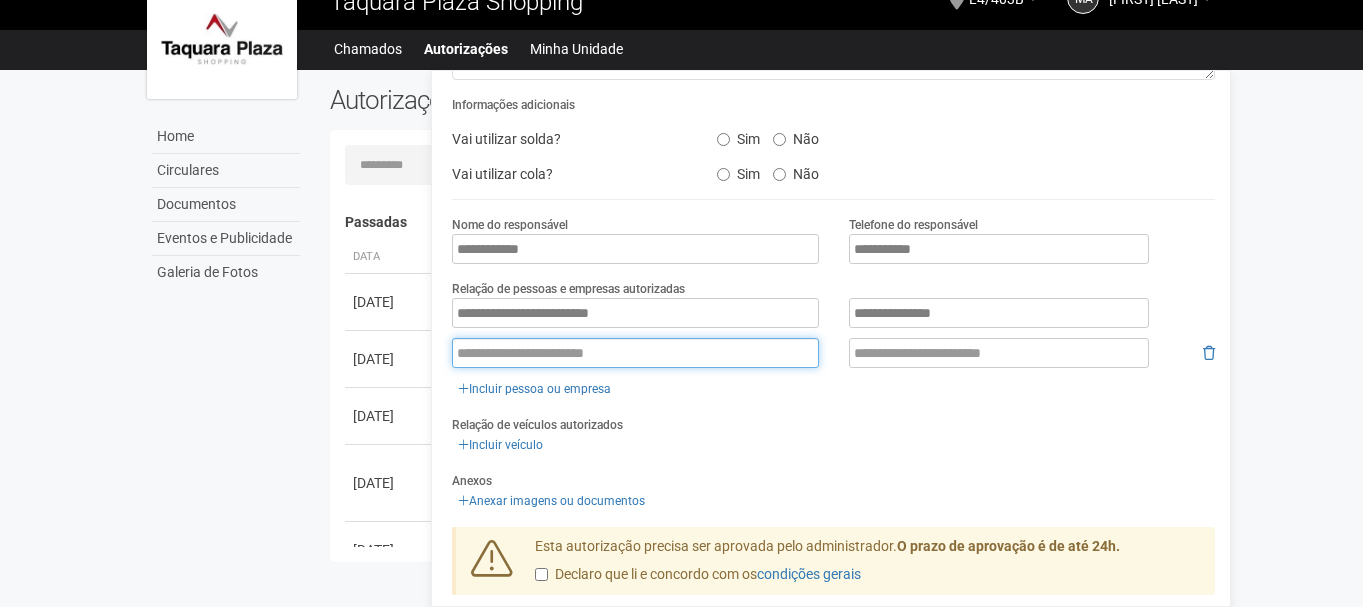 click at bounding box center [635, 353] 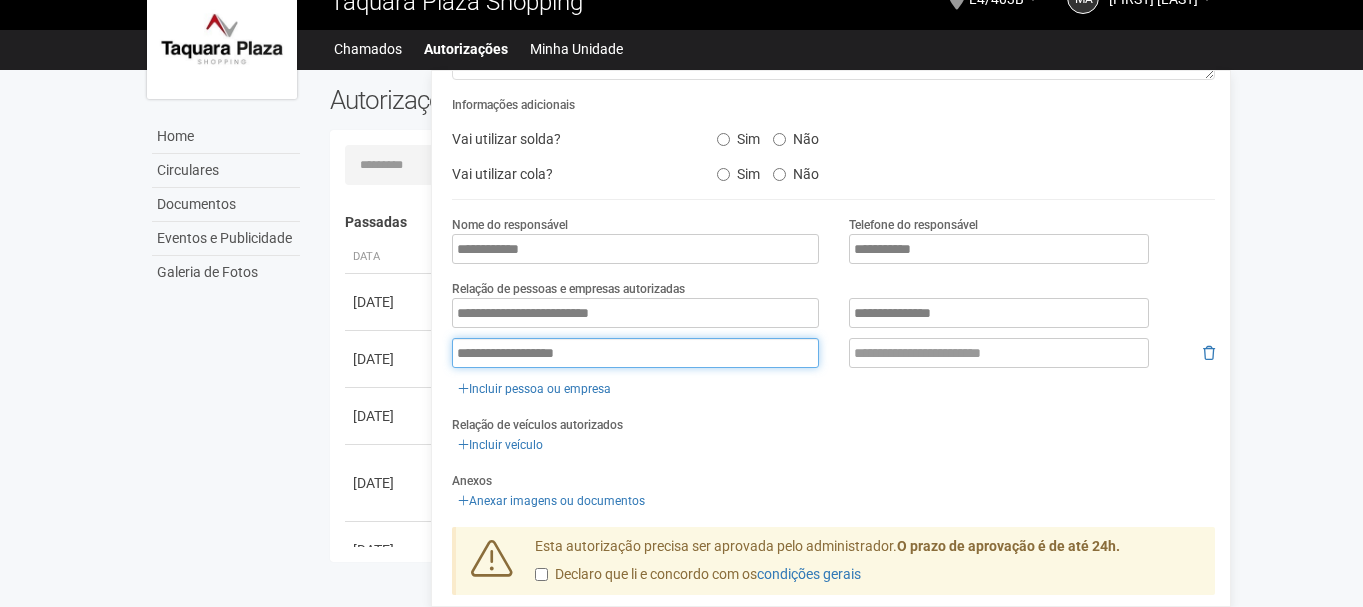 type on "**********" 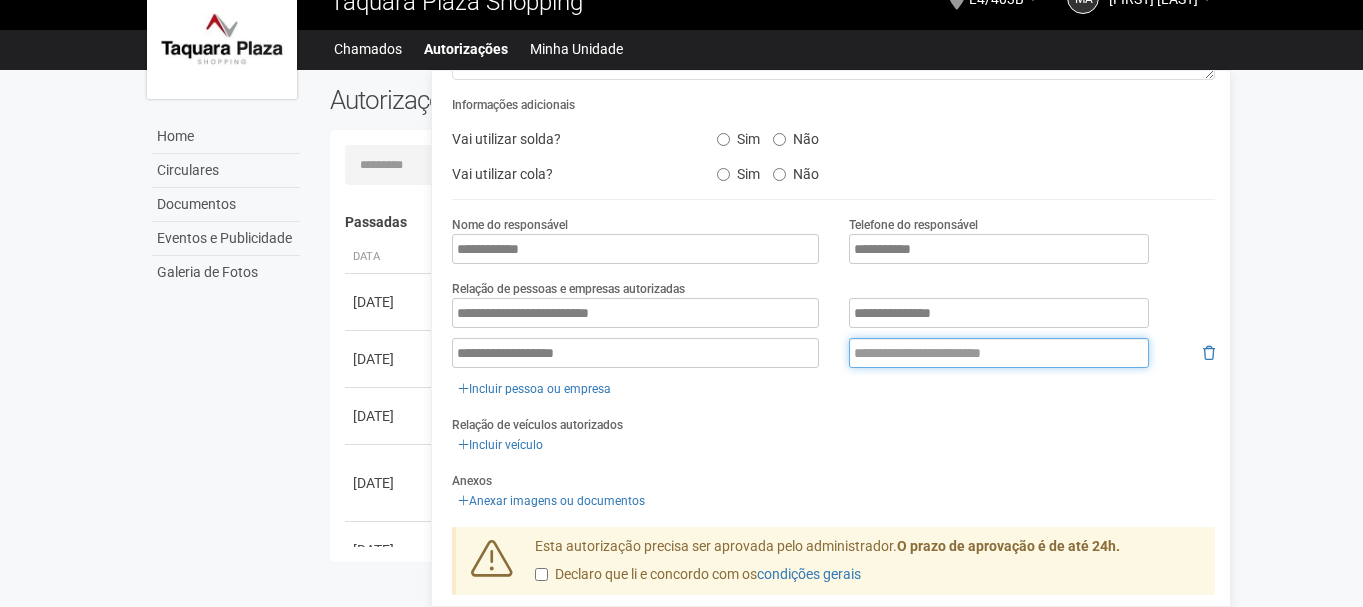 click at bounding box center [999, 353] 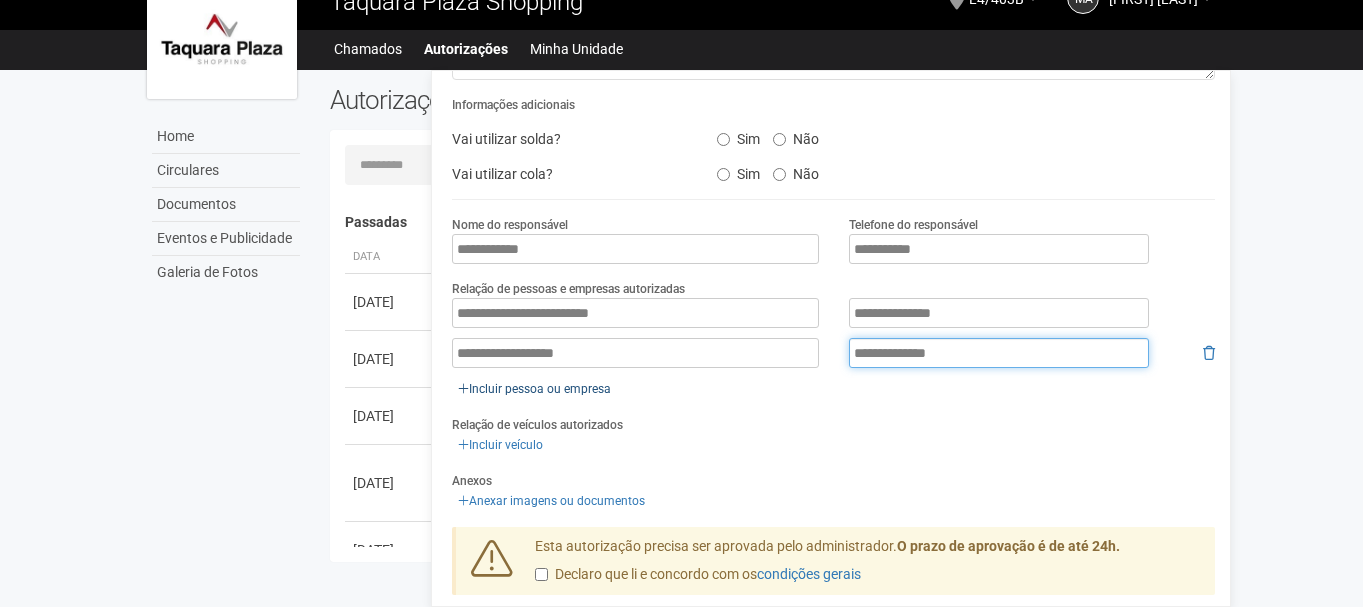 type on "**********" 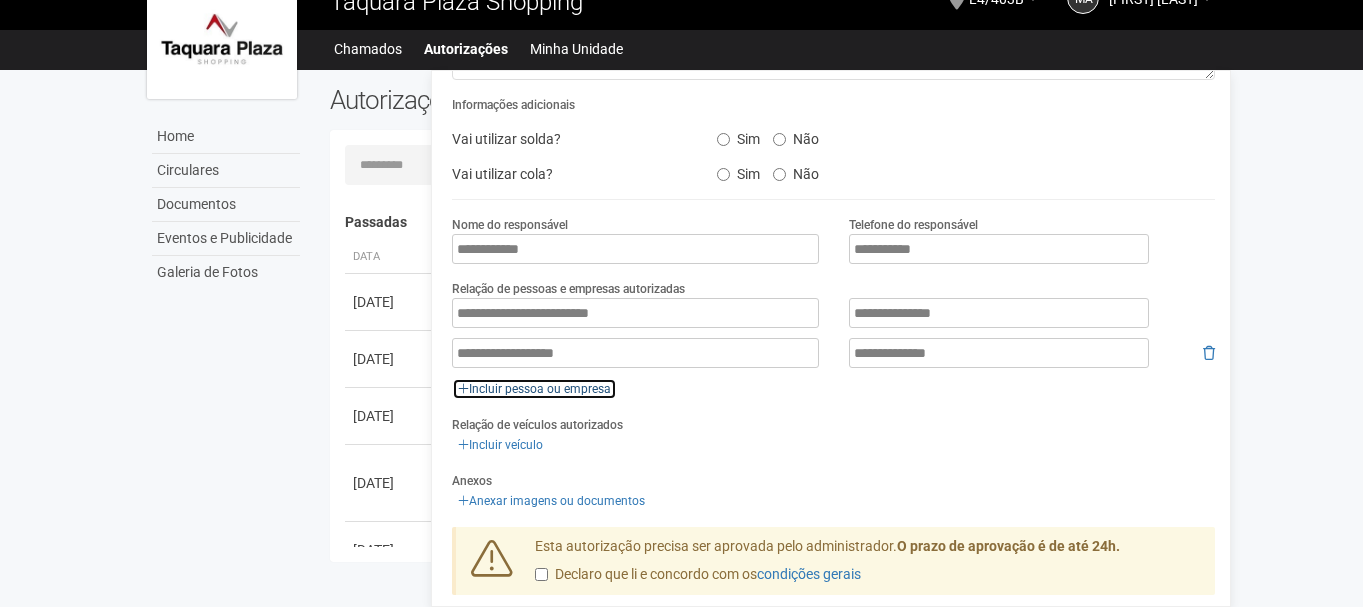 click on "Incluir pessoa ou empresa" at bounding box center [534, 389] 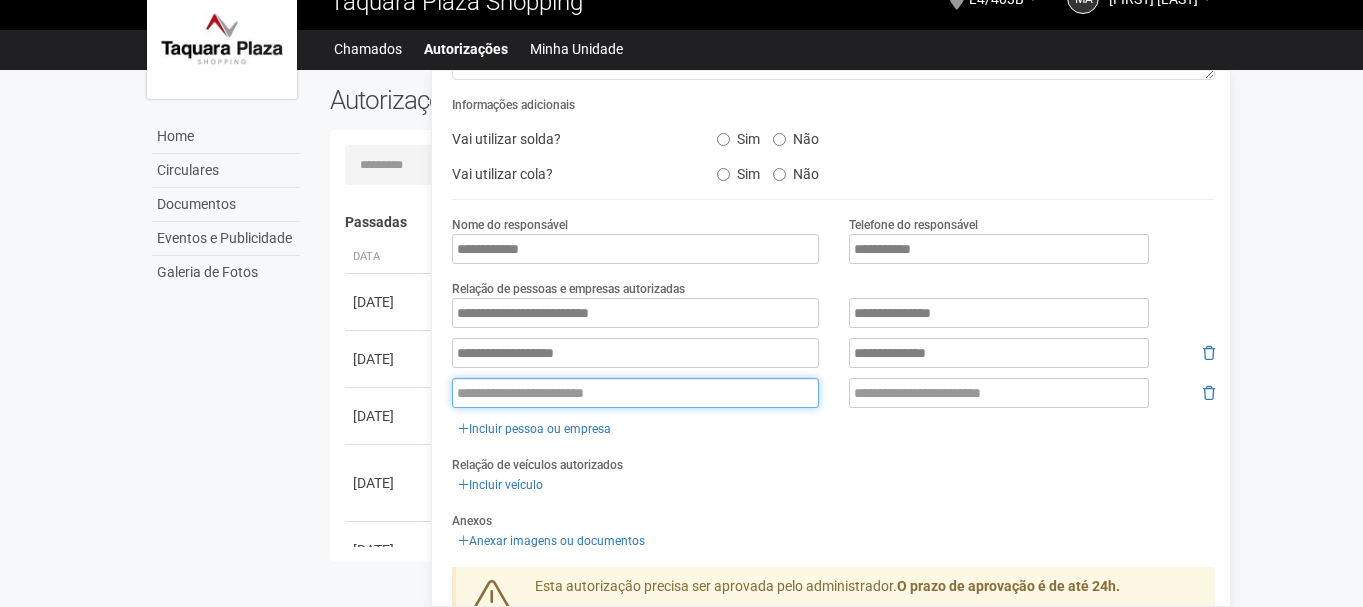 click at bounding box center [635, 393] 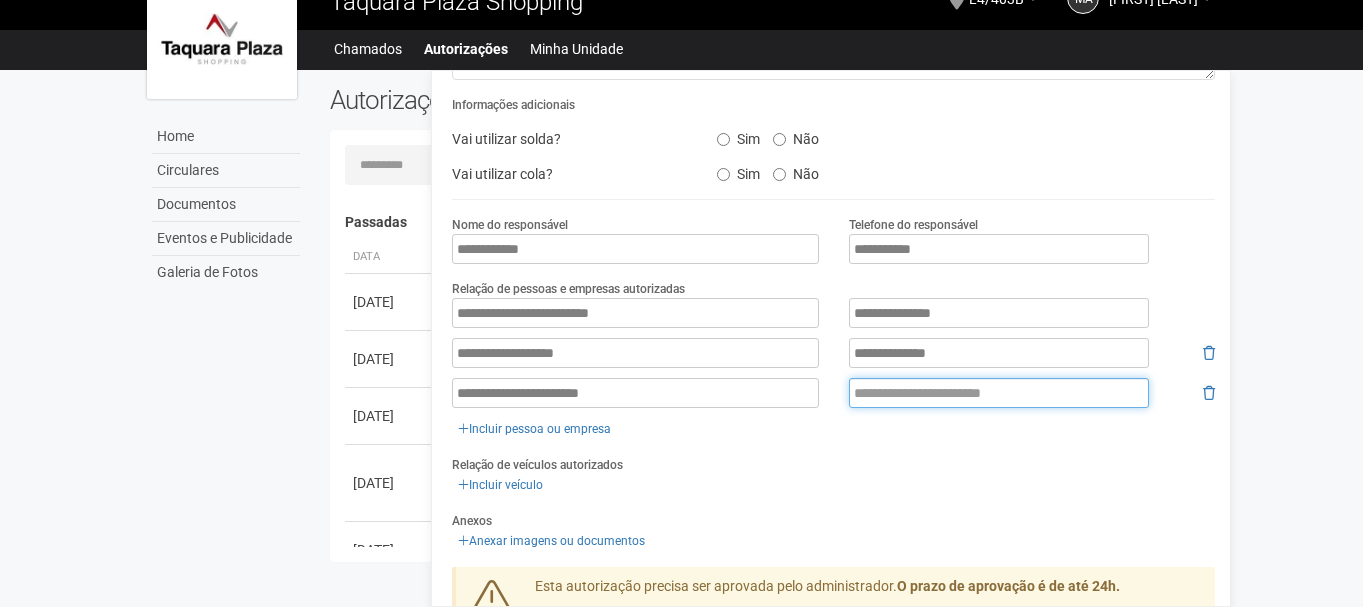 click at bounding box center (999, 393) 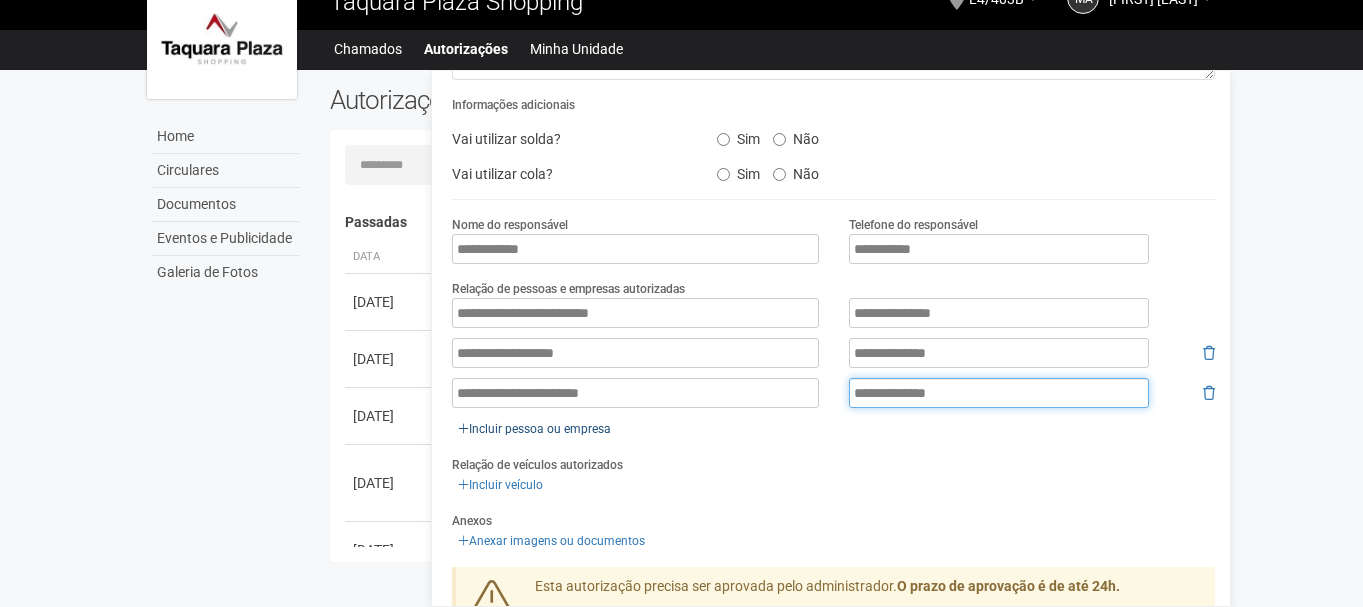 type on "**********" 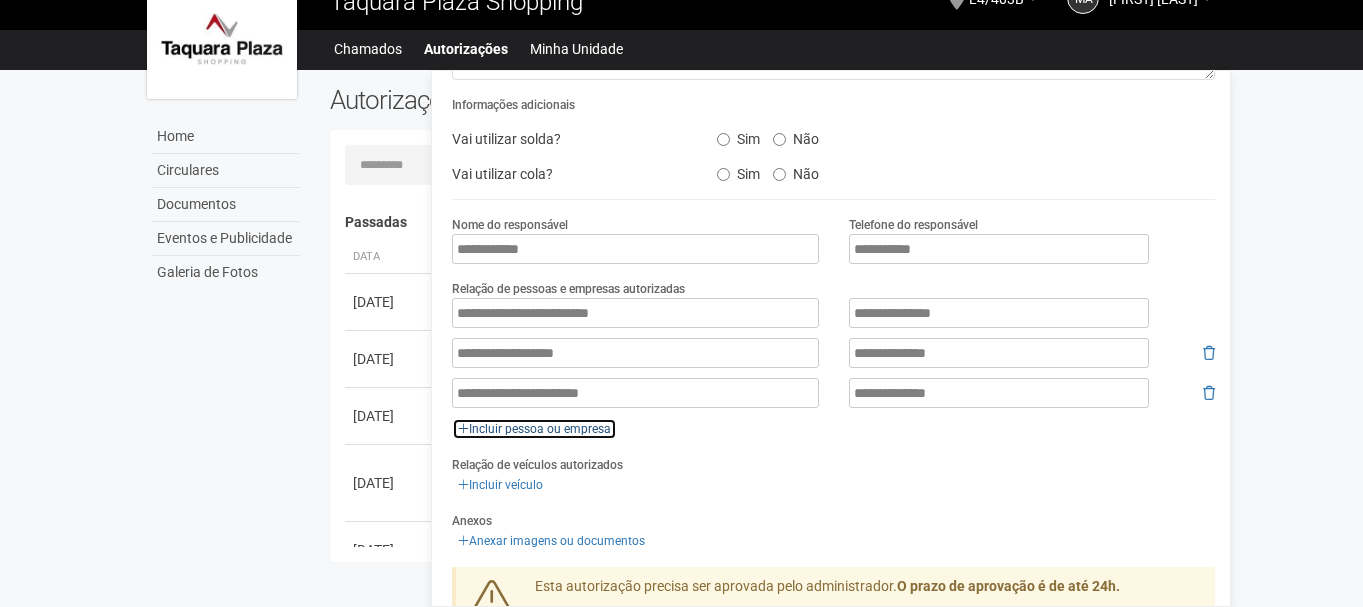 click on "Incluir pessoa ou empresa" at bounding box center [534, 429] 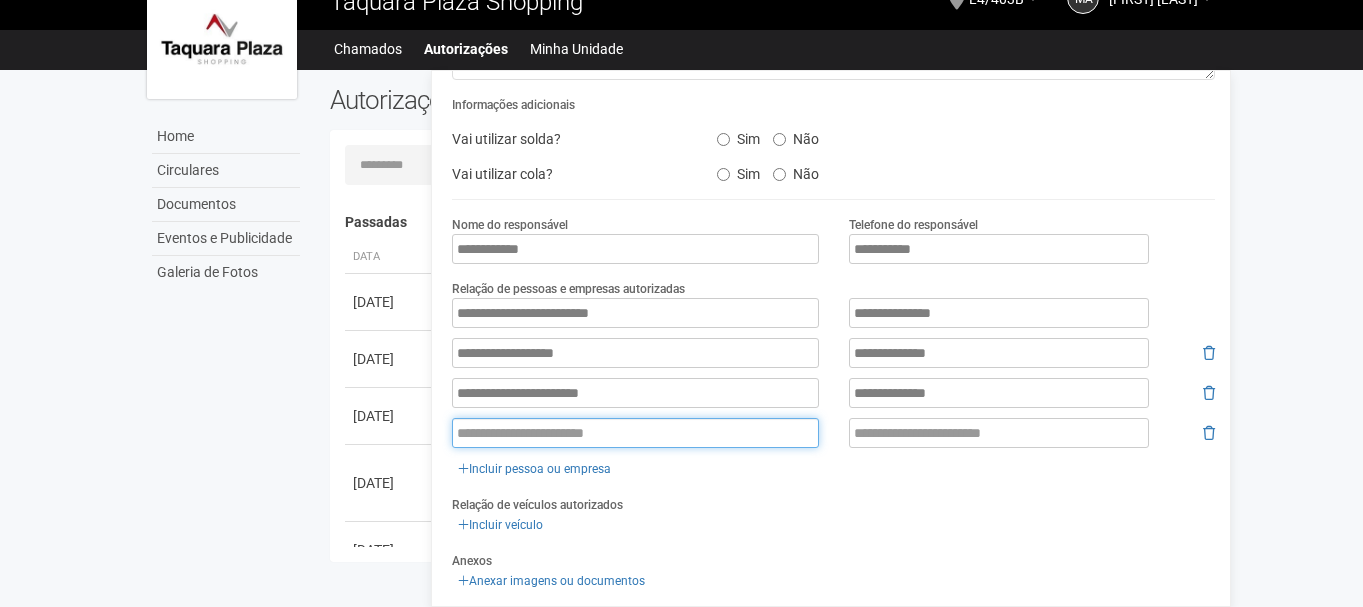 click at bounding box center (635, 433) 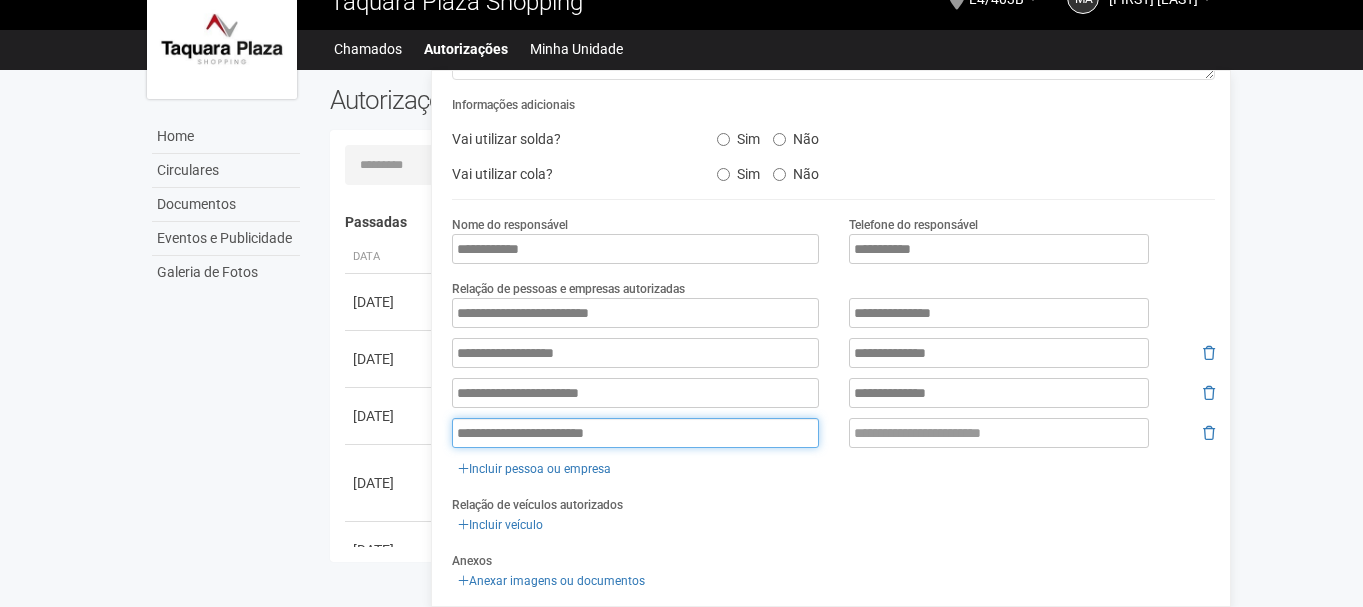type on "**********" 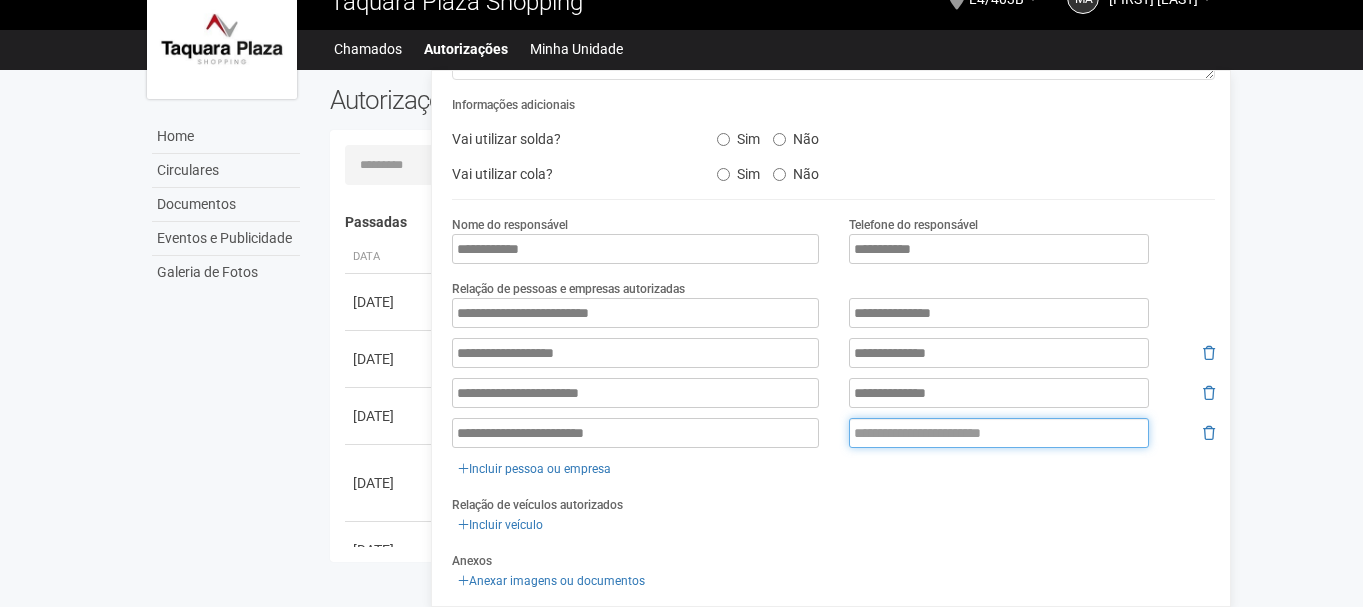 click at bounding box center (999, 433) 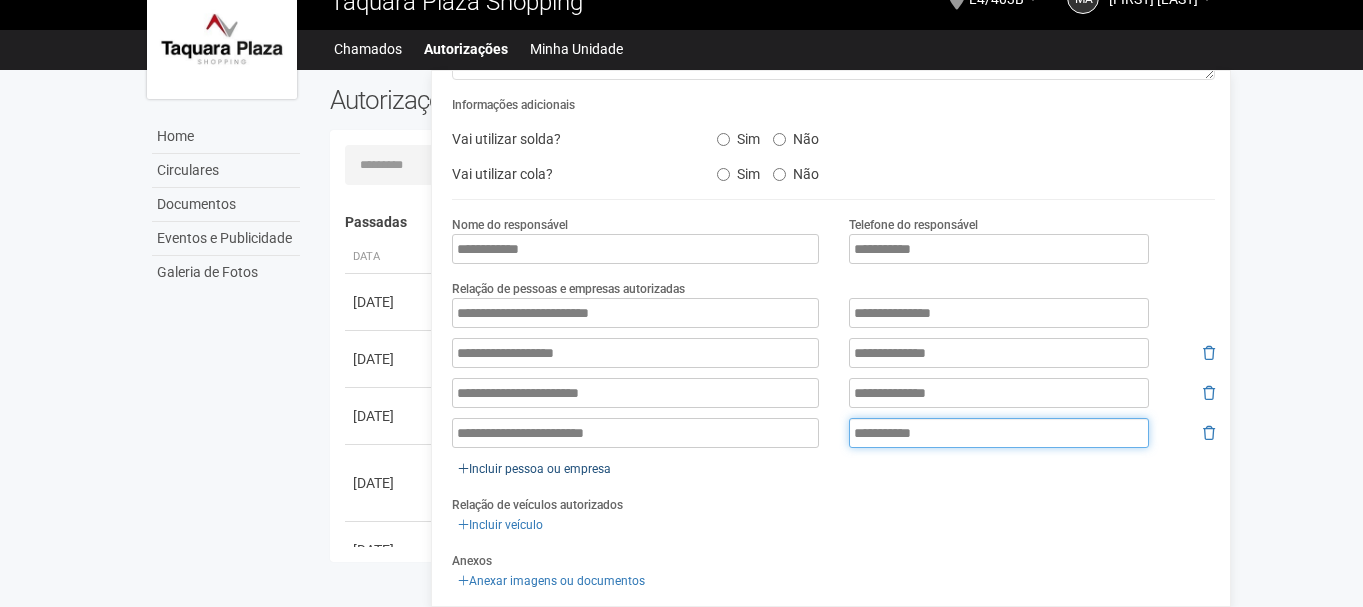type on "**********" 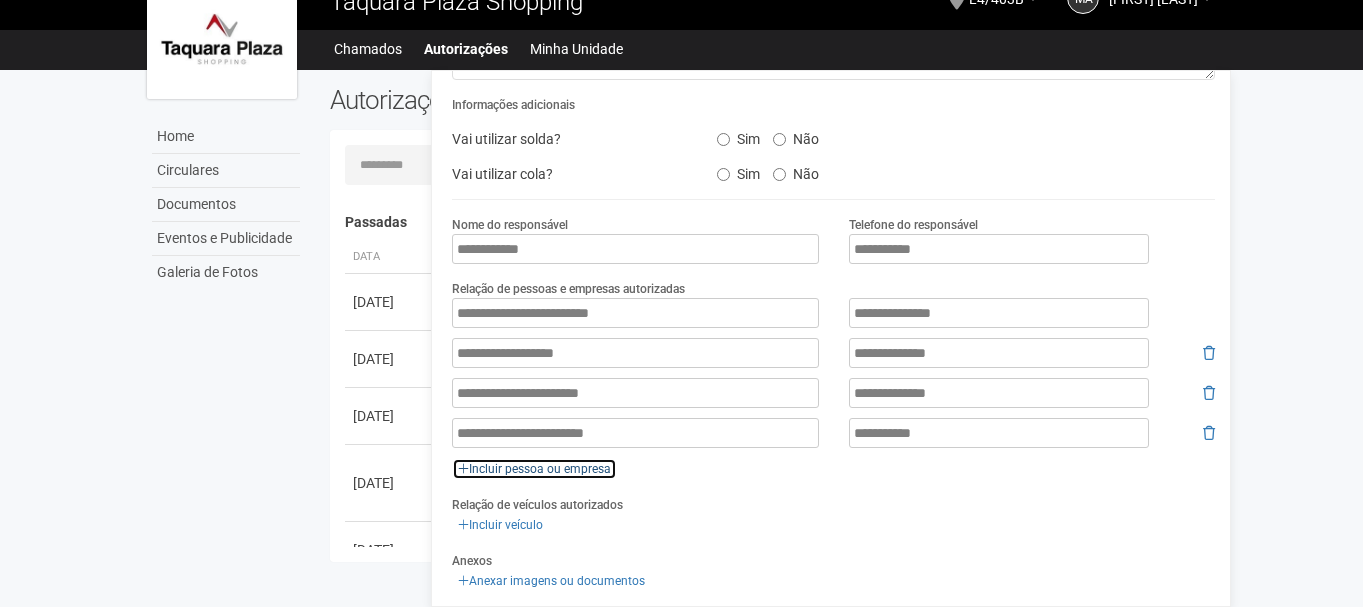 click on "Incluir pessoa ou empresa" at bounding box center (534, 469) 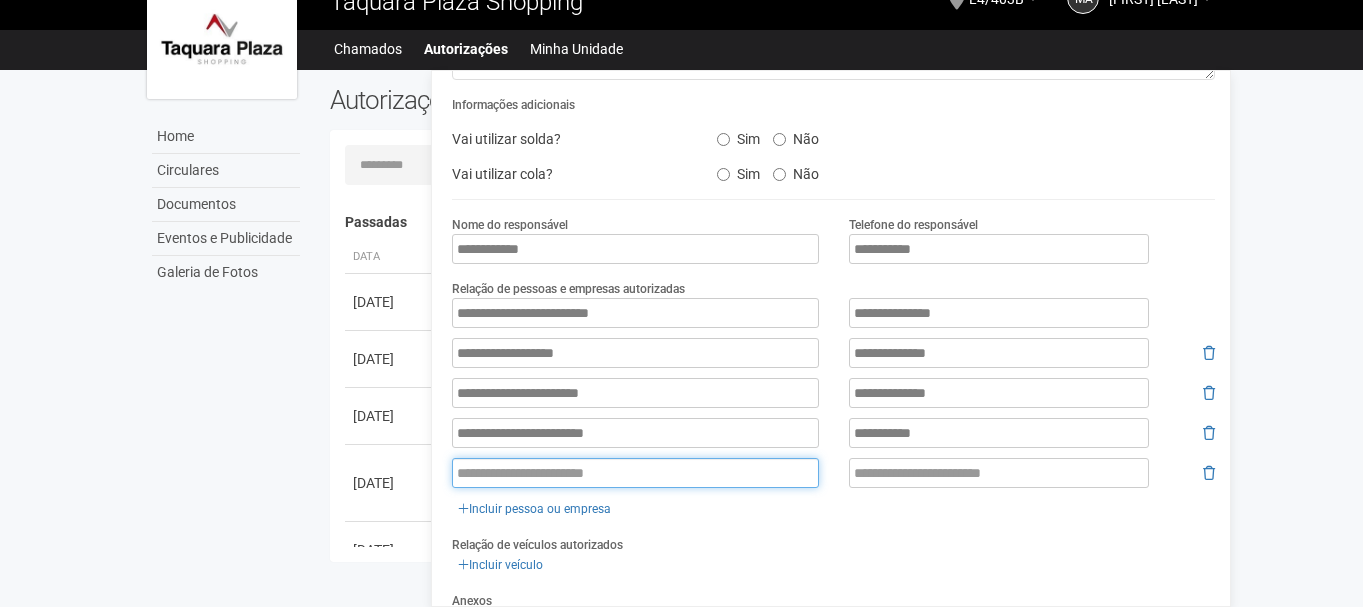 click at bounding box center (635, 473) 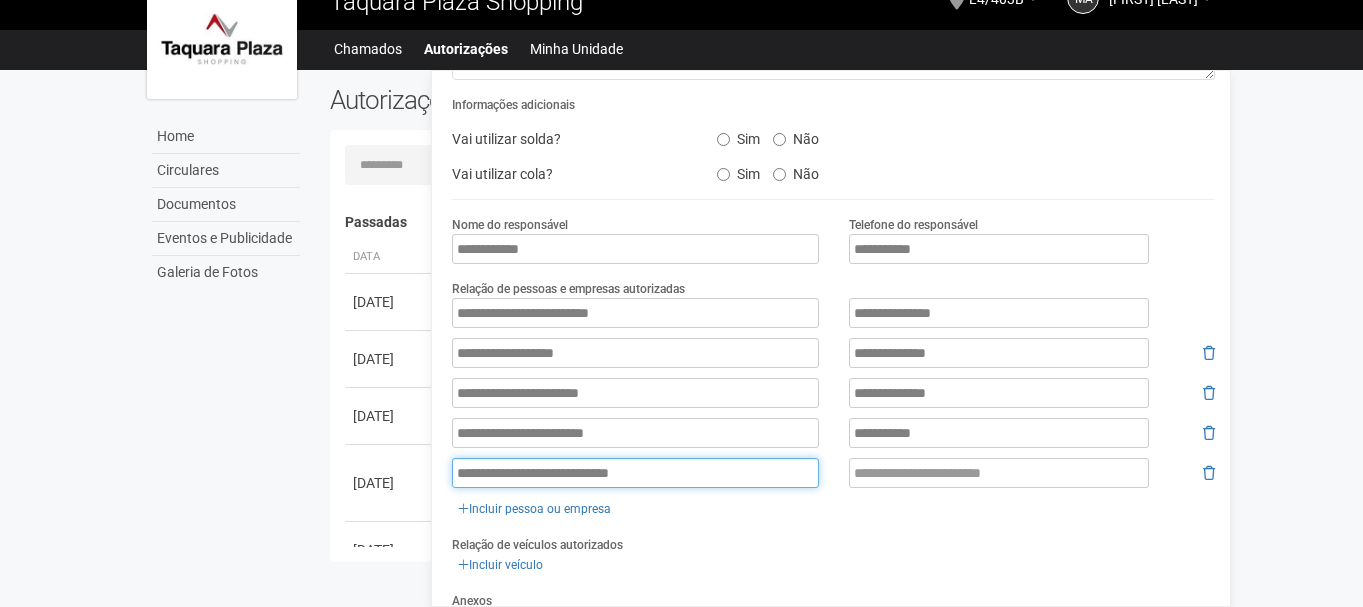 type on "**********" 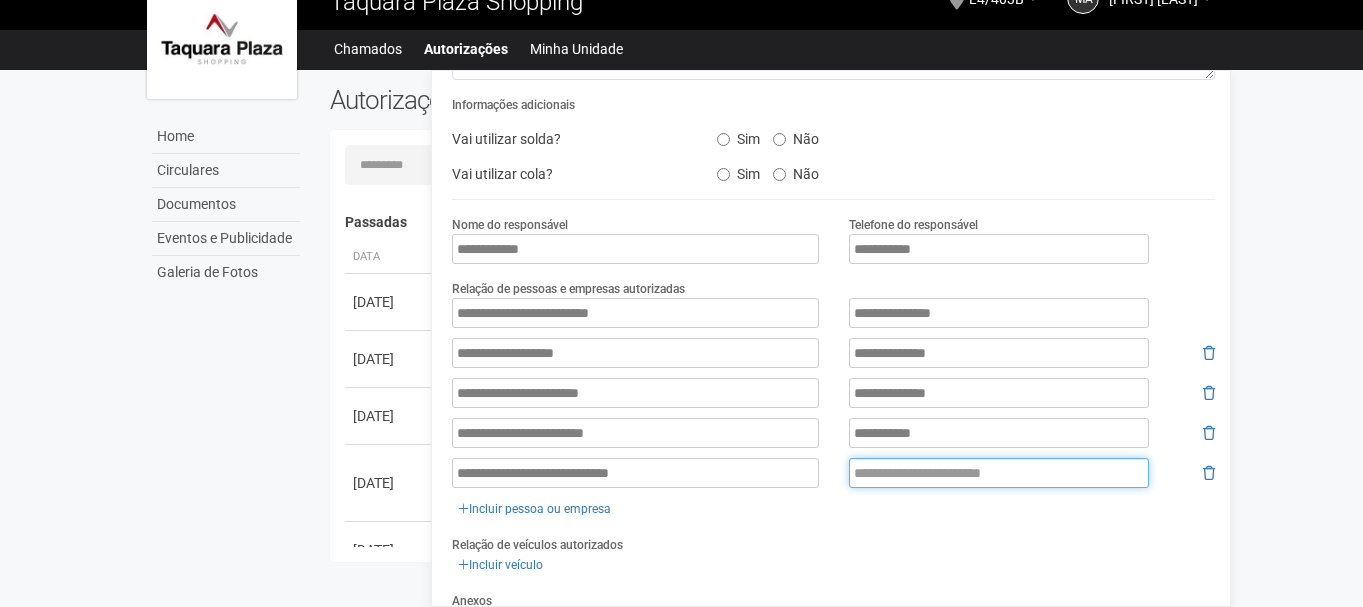 click at bounding box center (999, 473) 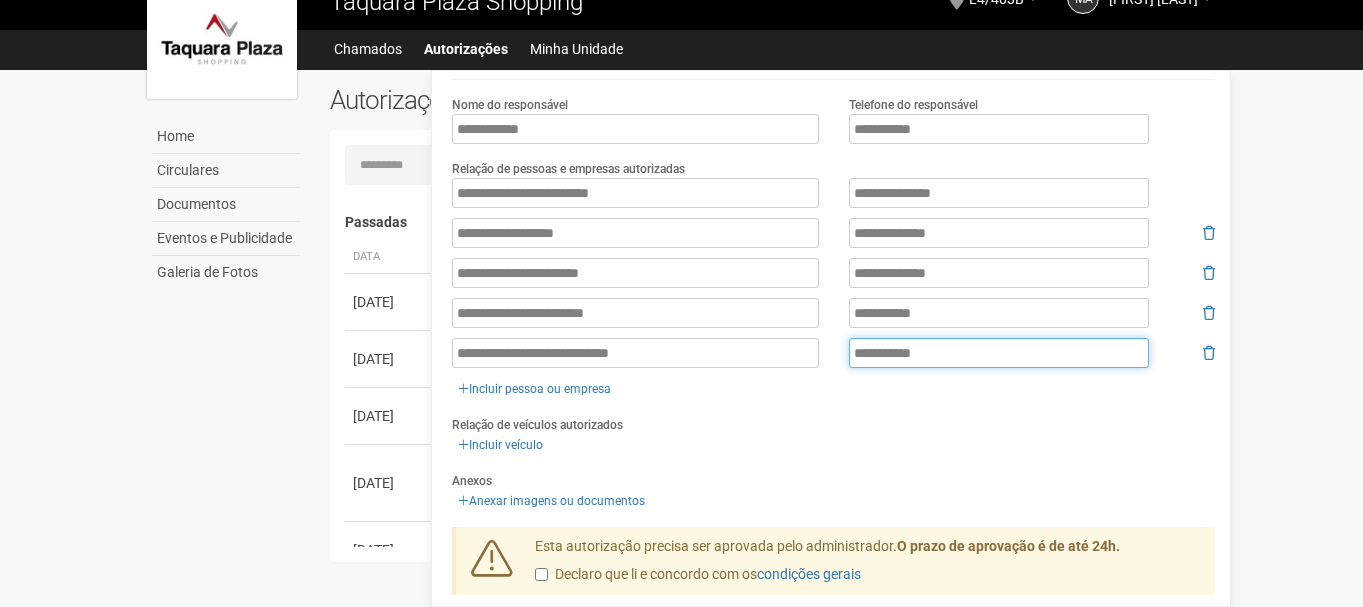 scroll, scrollTop: 400, scrollLeft: 0, axis: vertical 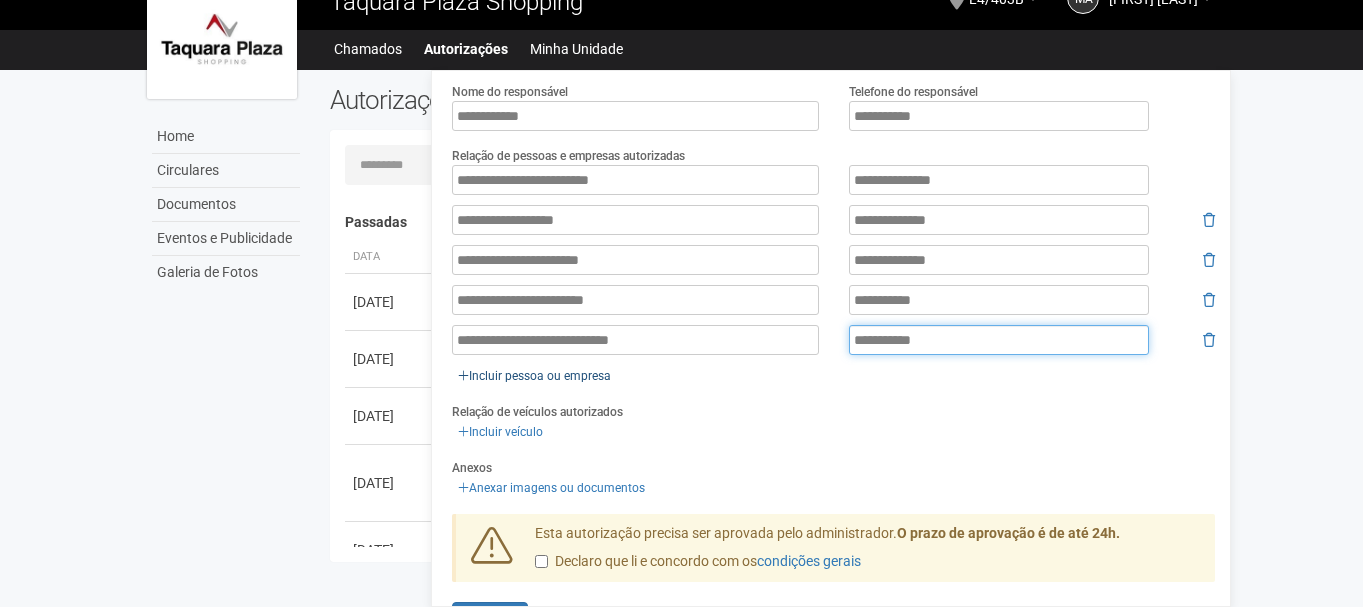 type on "**********" 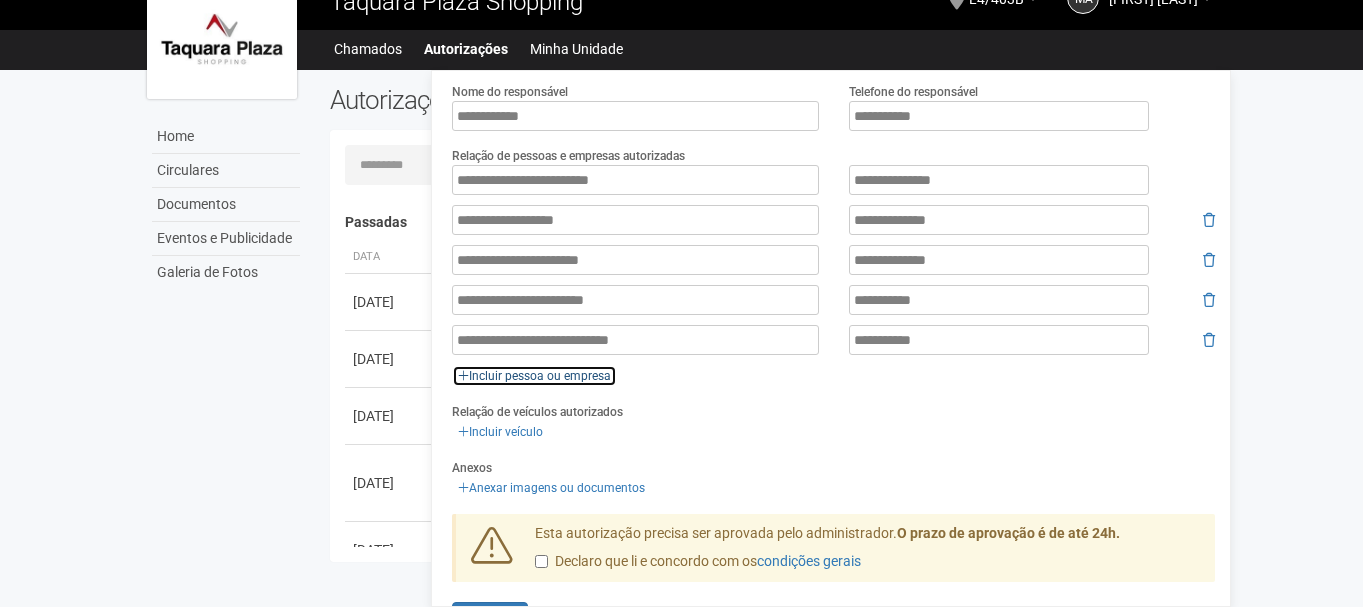 click on "Incluir pessoa ou empresa" at bounding box center [534, 376] 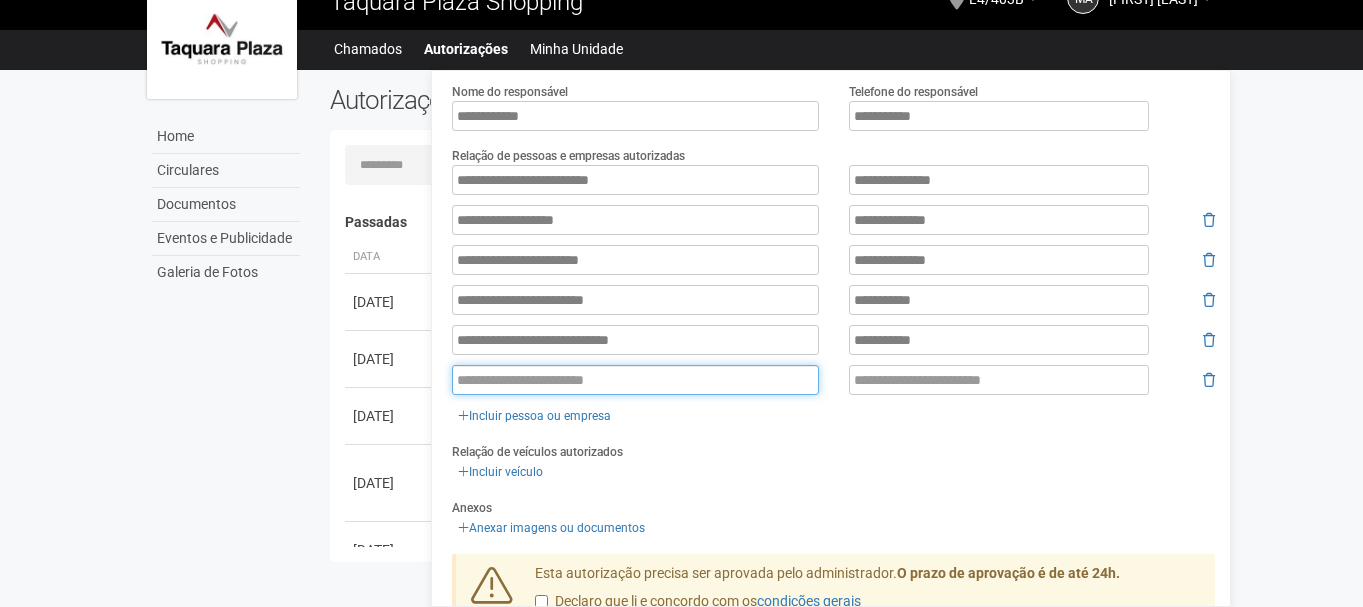 click at bounding box center [635, 380] 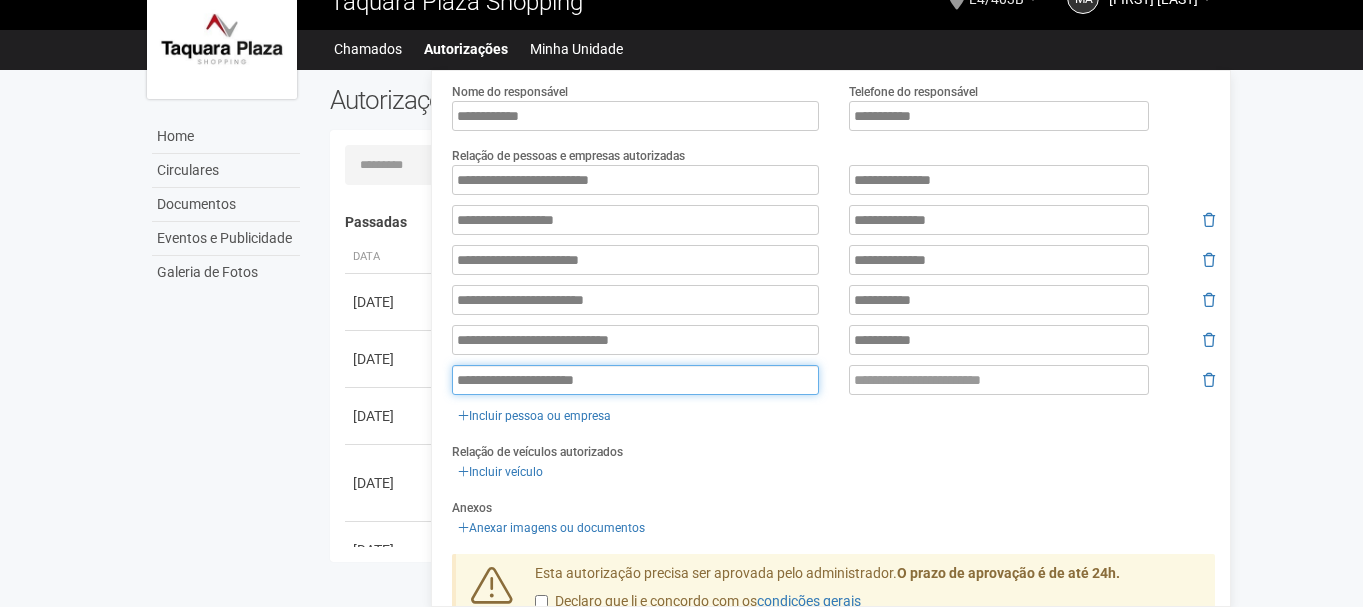 type on "**********" 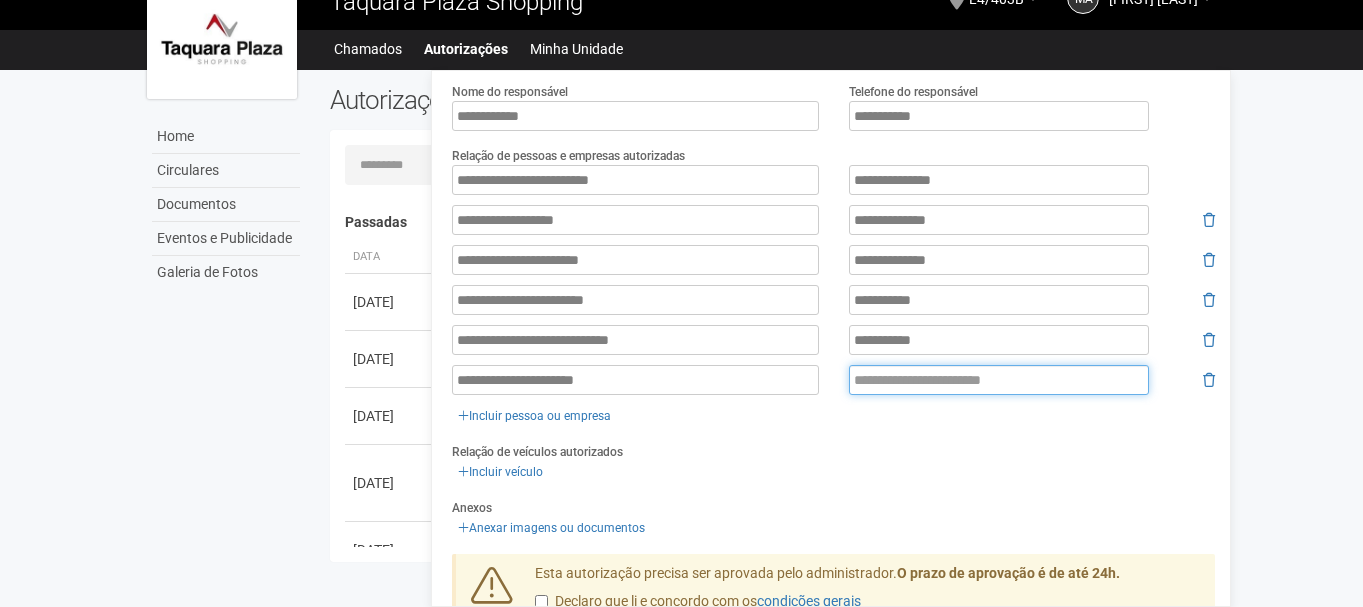 click at bounding box center [999, 380] 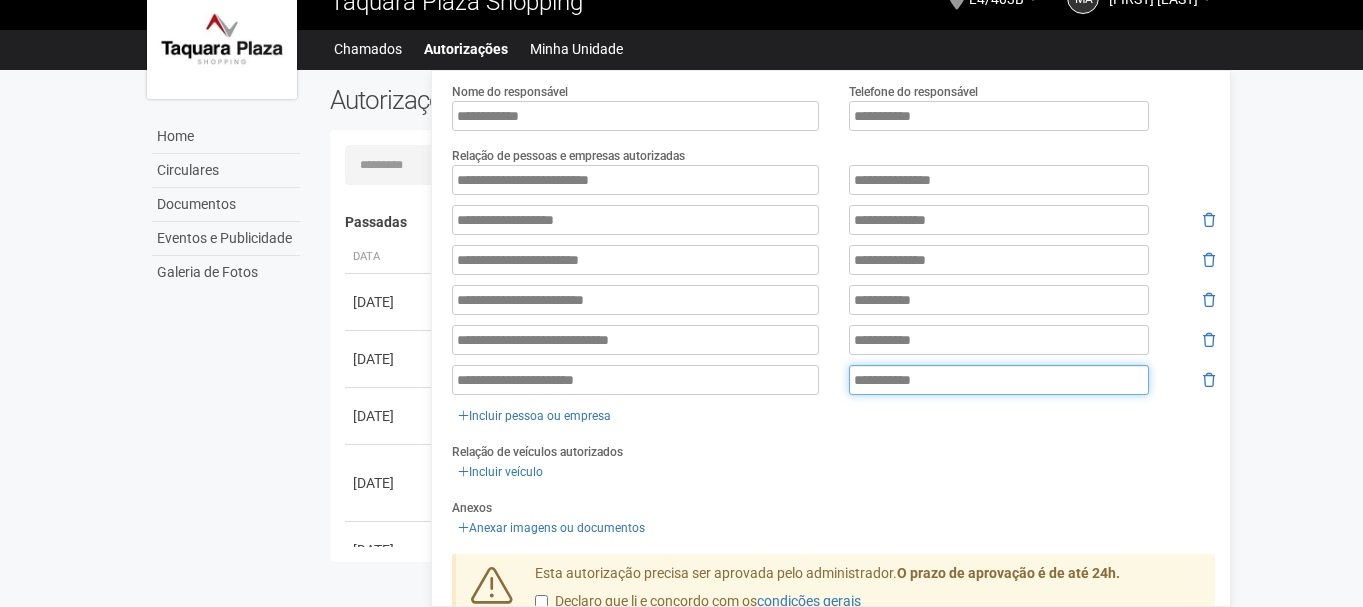 type on "**********" 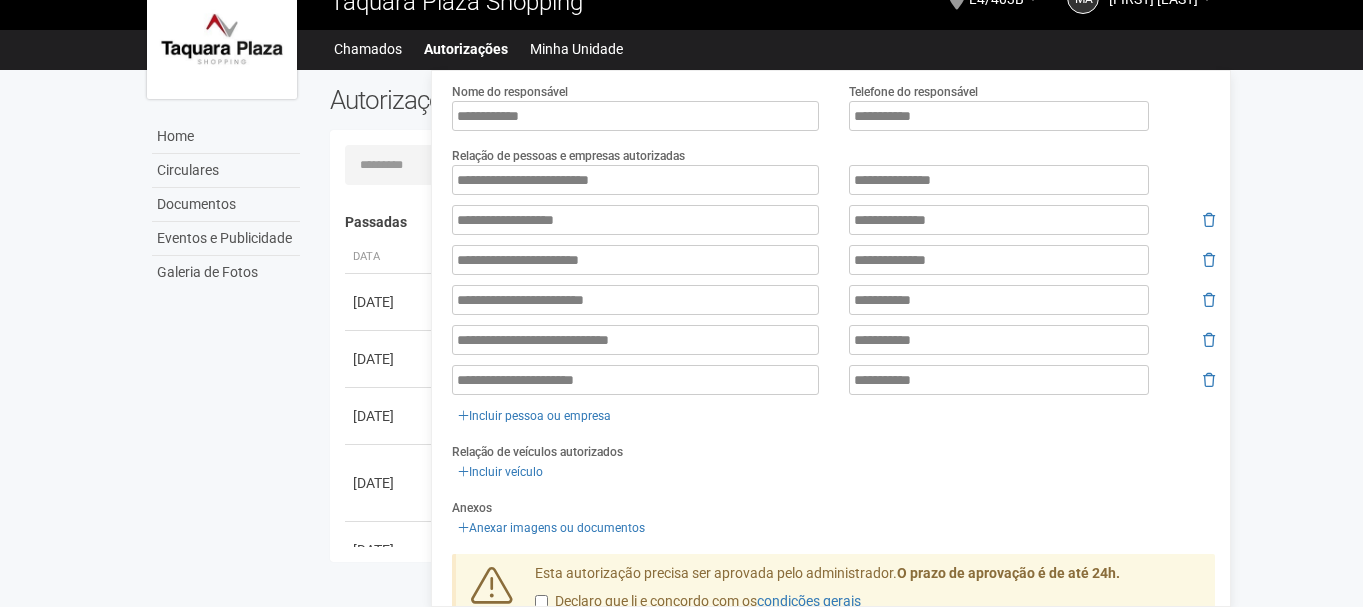 click on "**********" at bounding box center [833, 296] 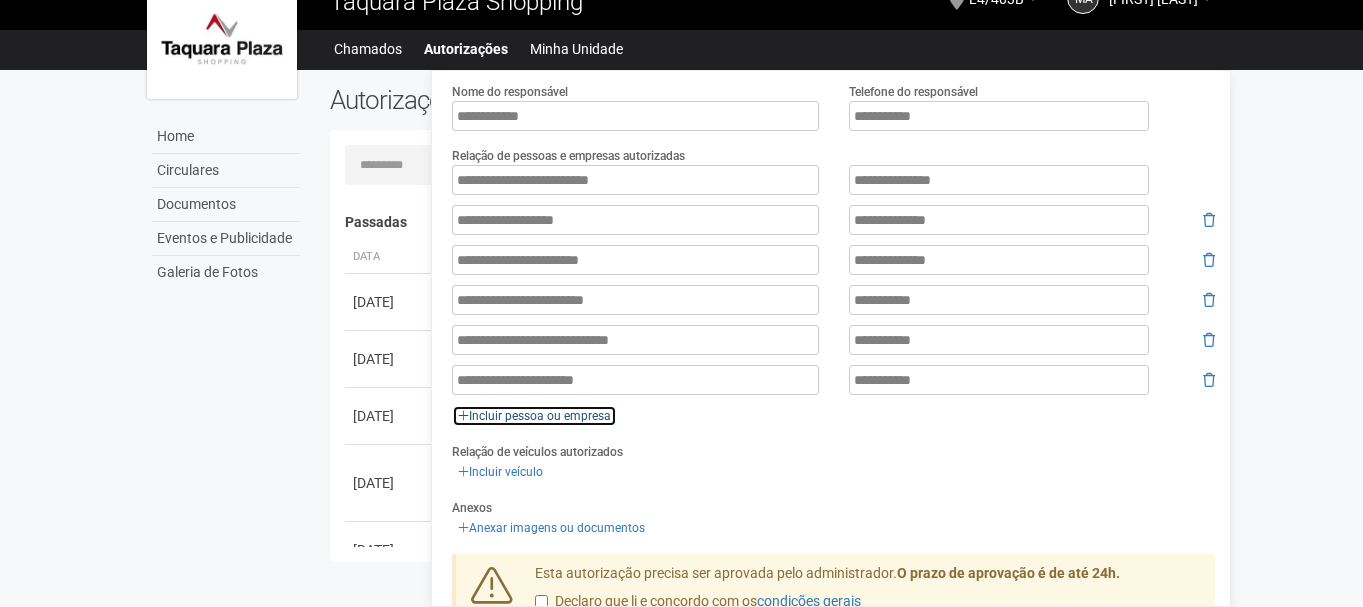 click on "Incluir pessoa ou empresa" at bounding box center [534, 416] 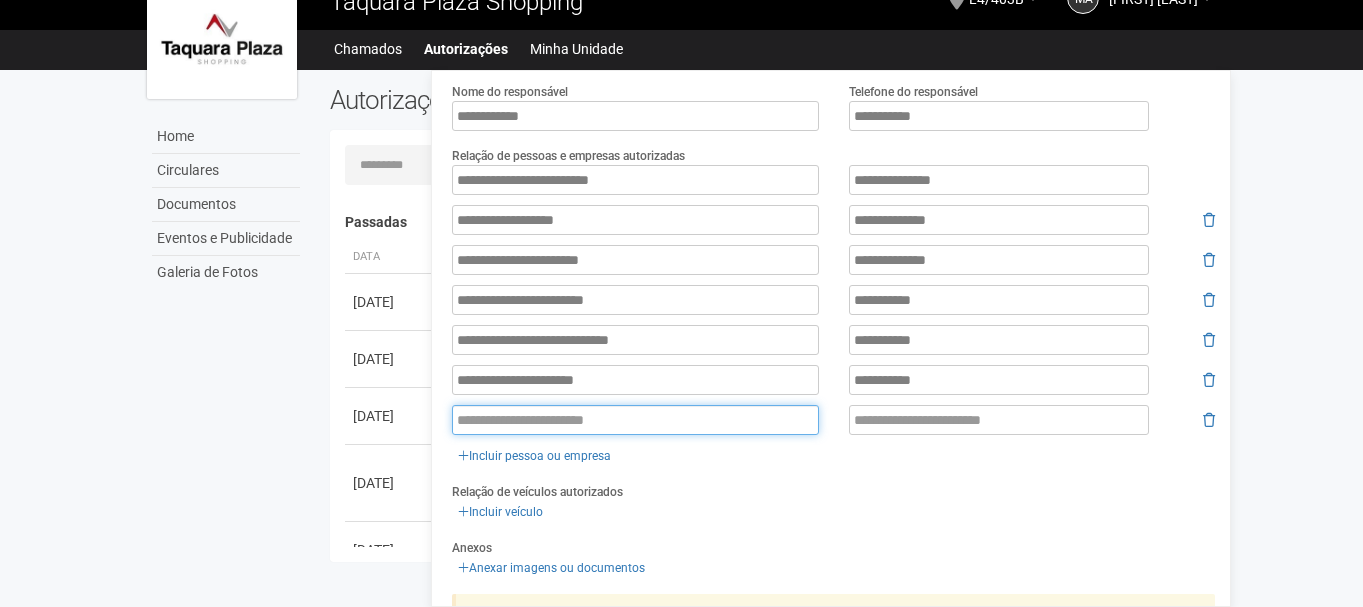 click at bounding box center (635, 420) 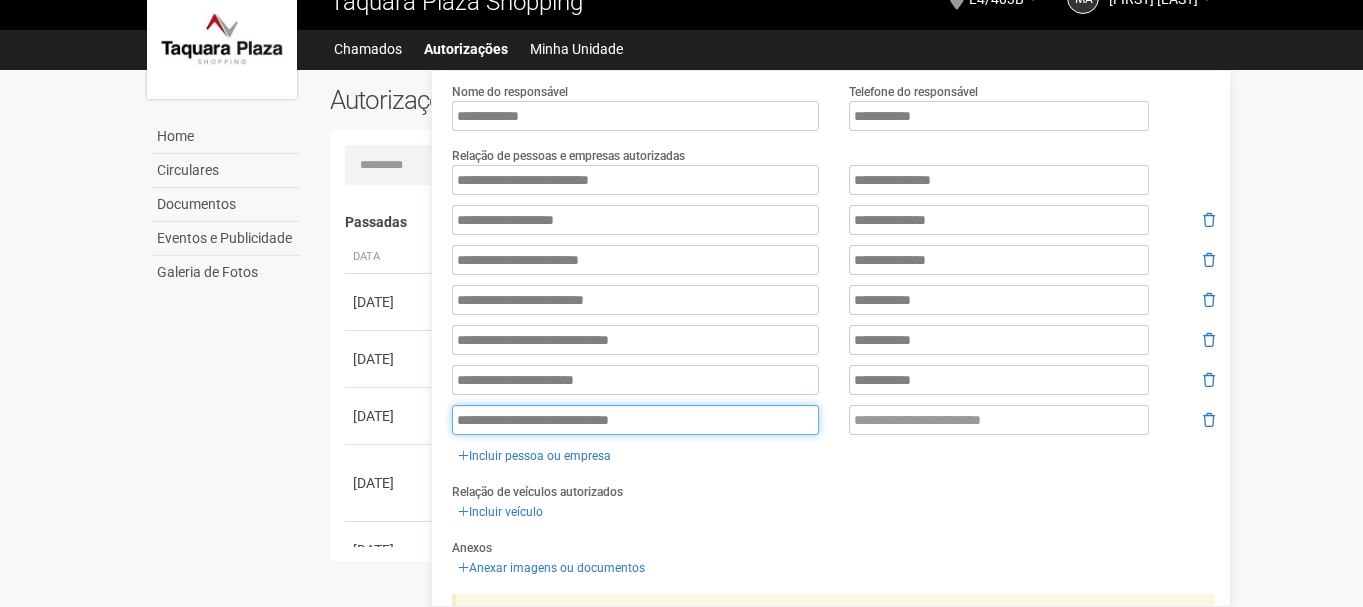 type on "**********" 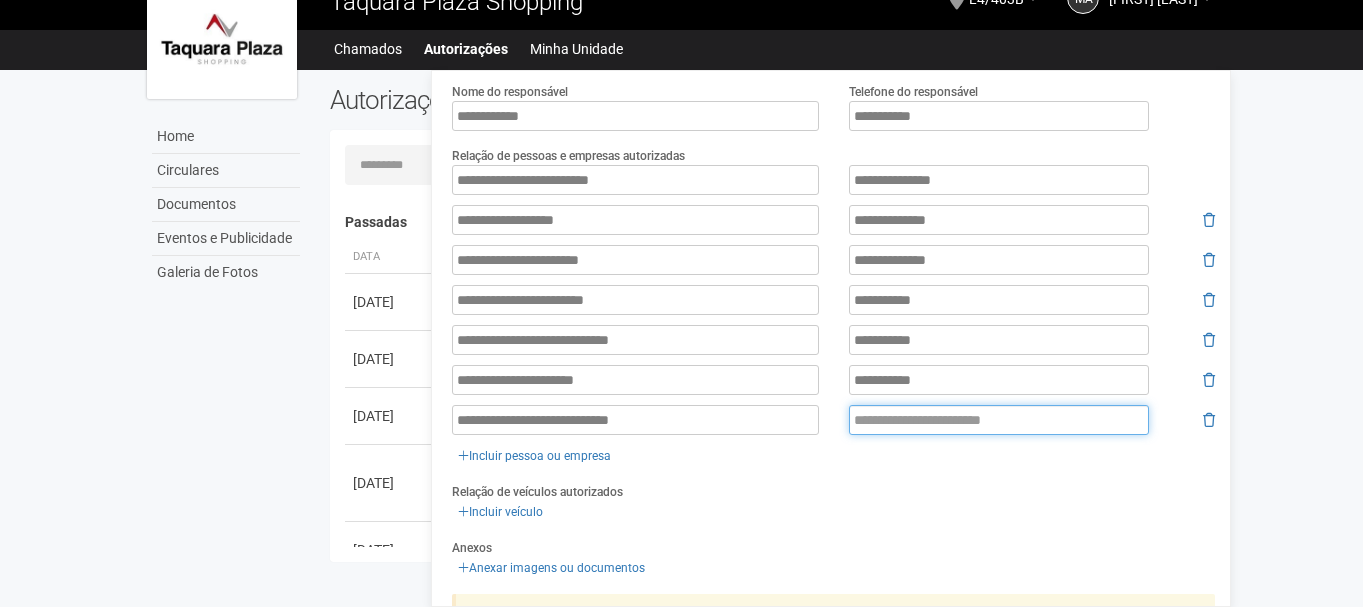 click at bounding box center [999, 420] 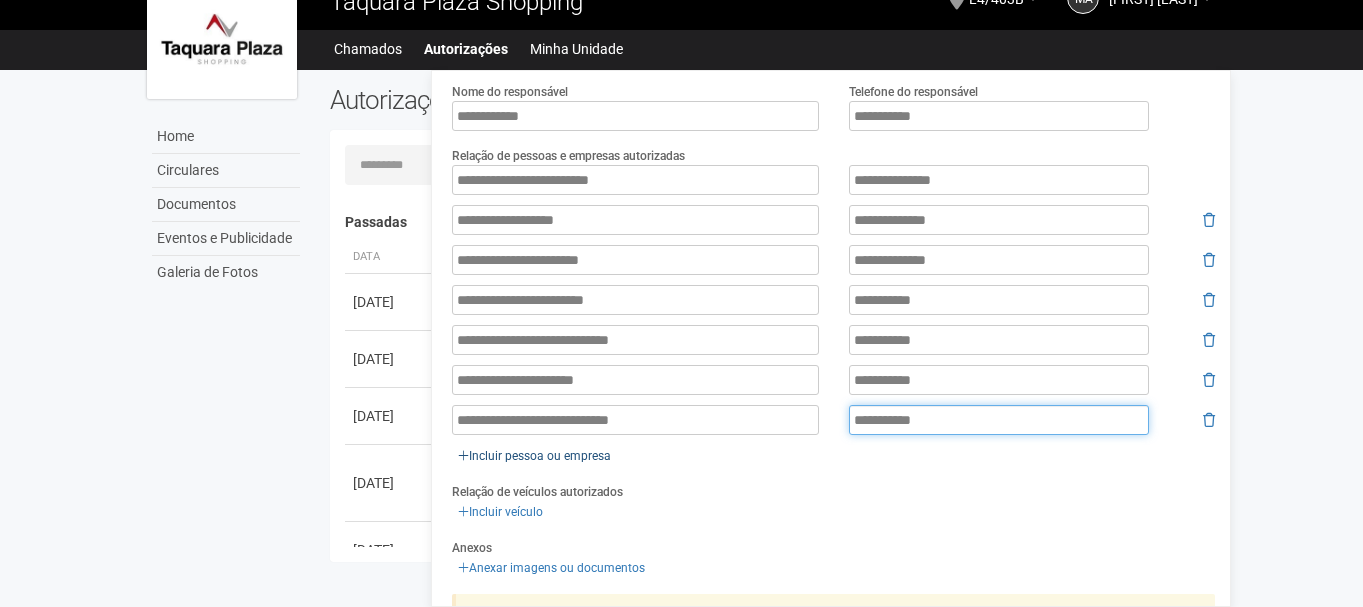 type on "**********" 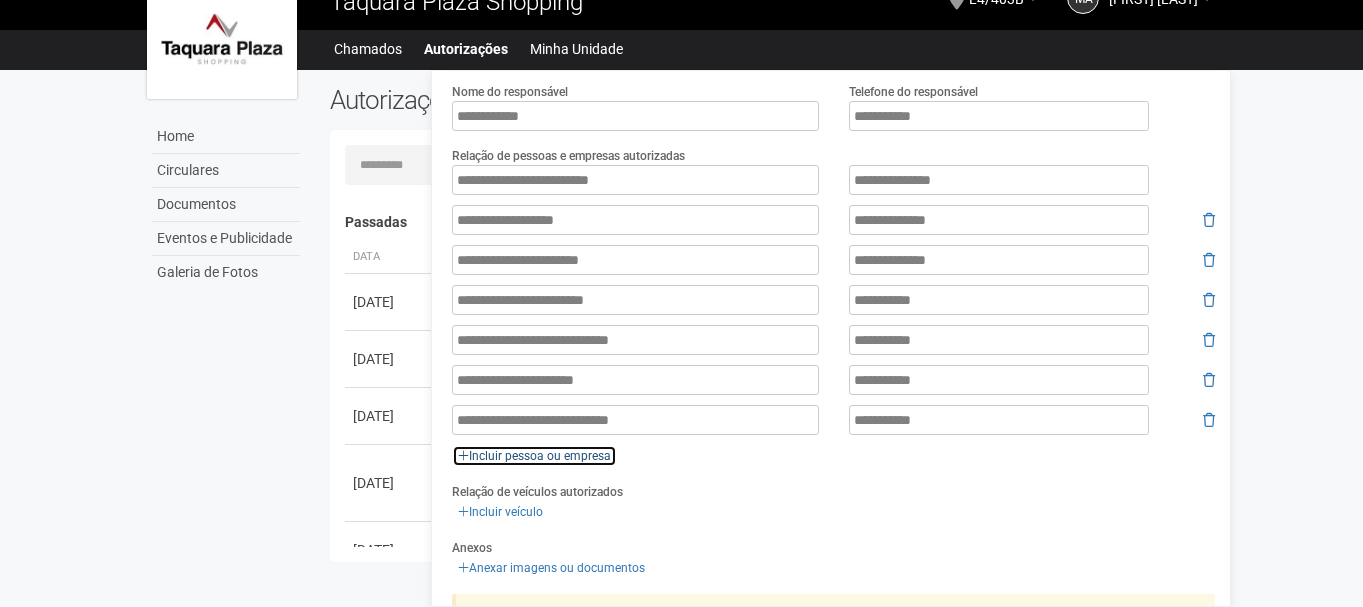 click on "Incluir pessoa ou empresa" at bounding box center [534, 456] 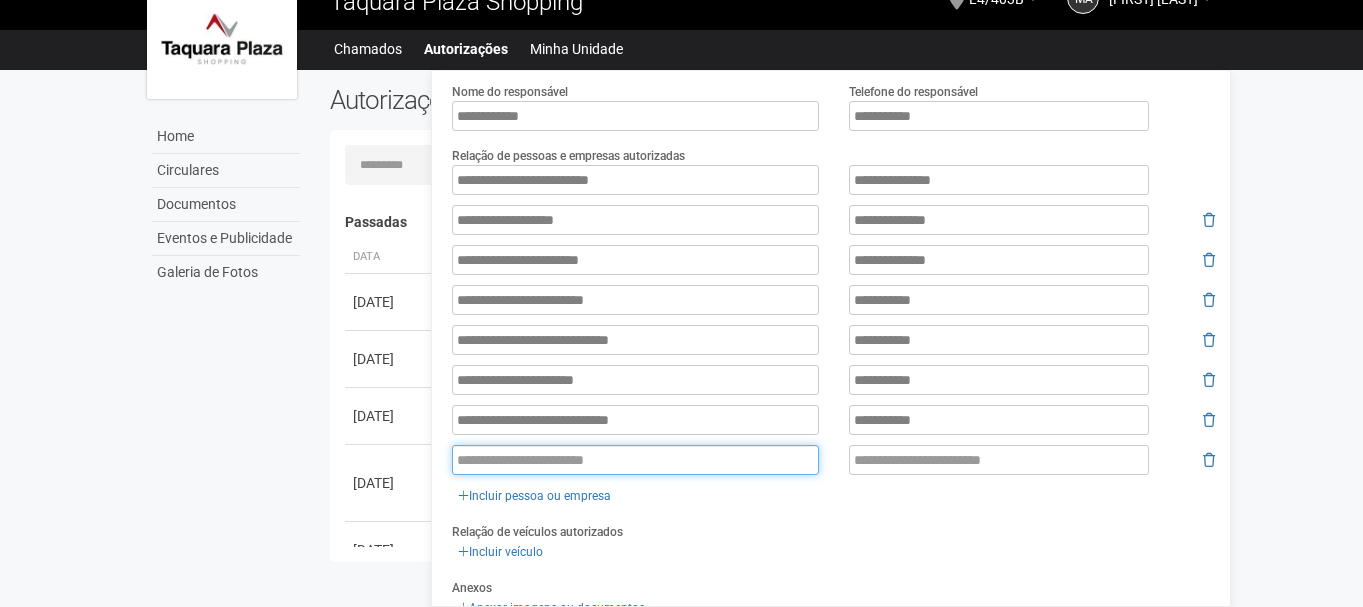 click at bounding box center (635, 460) 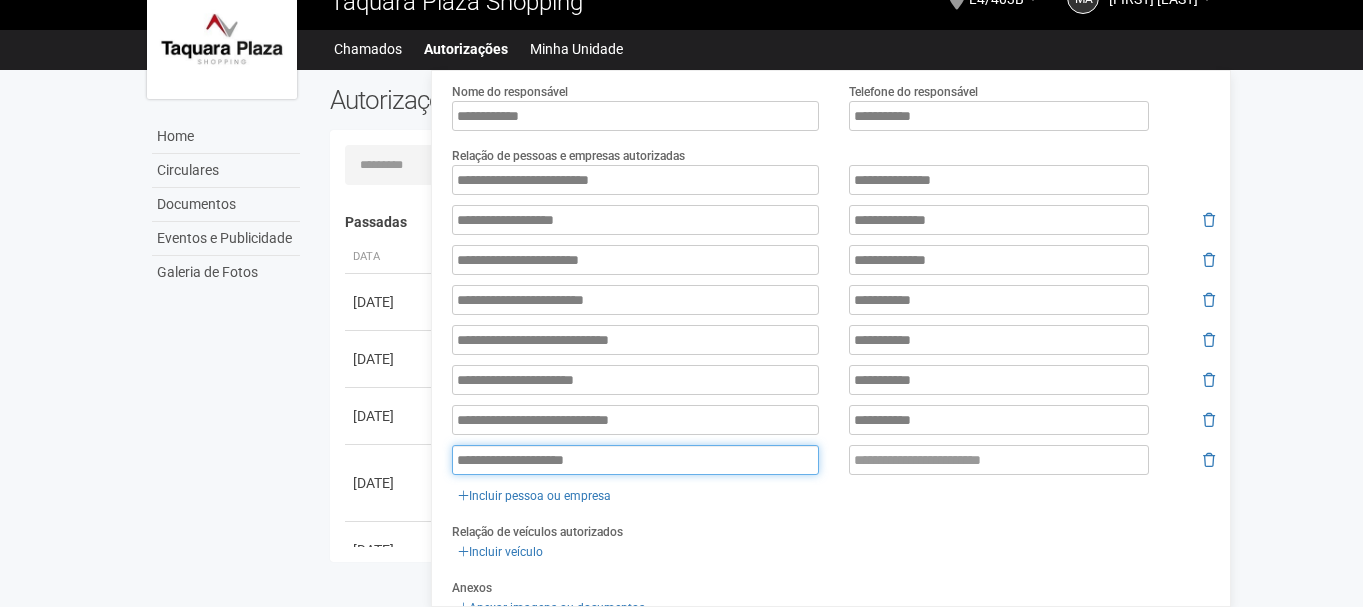 type on "**********" 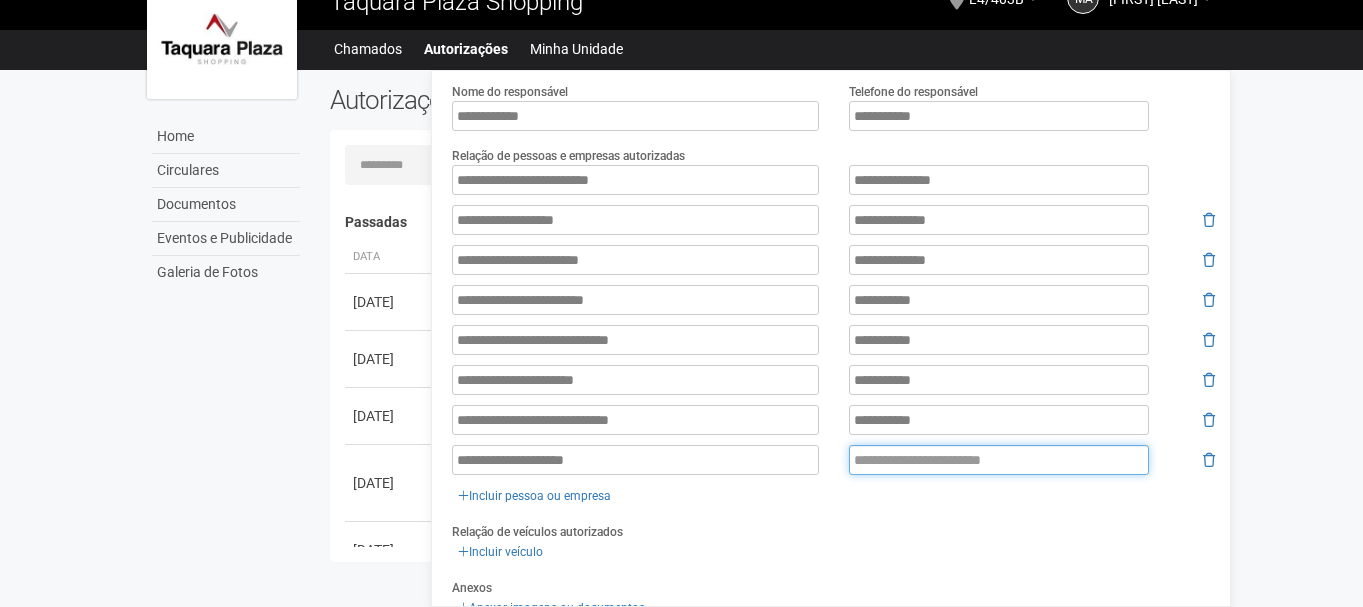 click at bounding box center [999, 460] 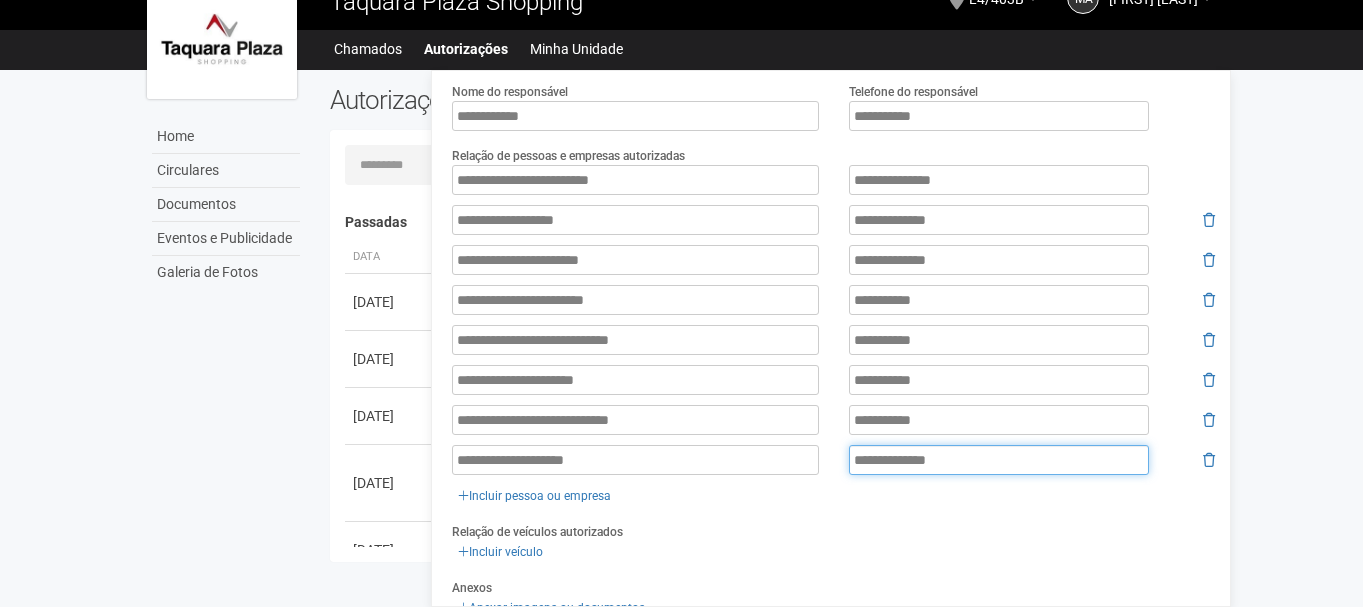 type on "**********" 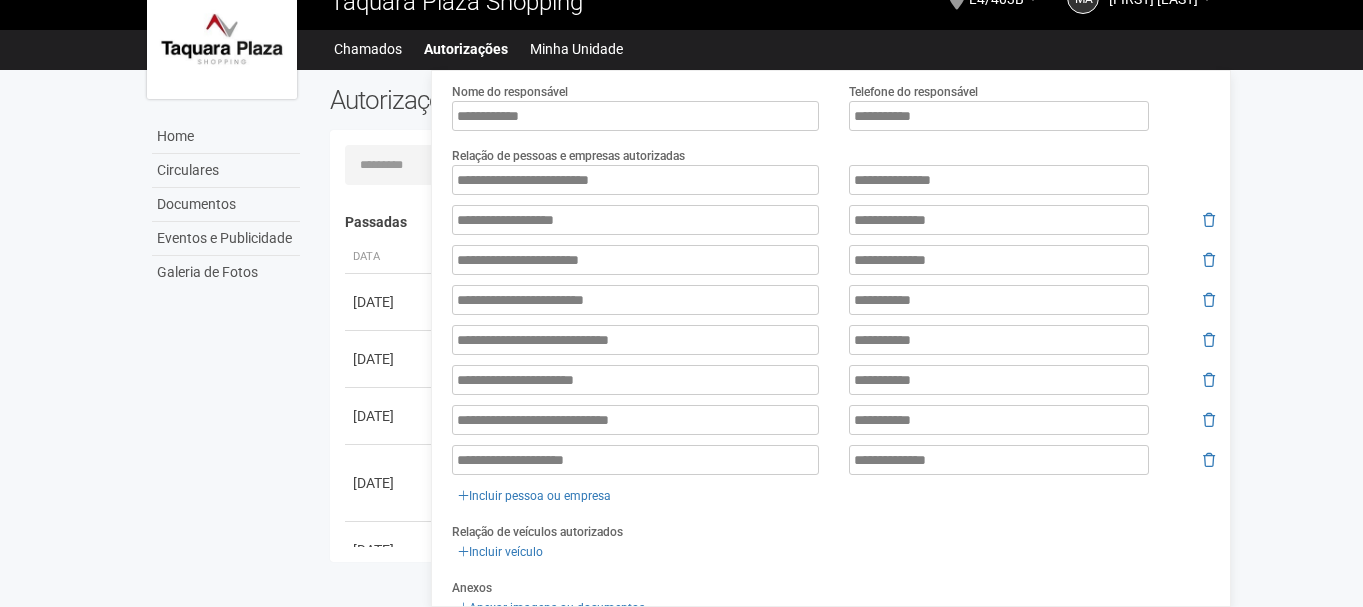 click on "Incluir veículo" at bounding box center (833, 552) 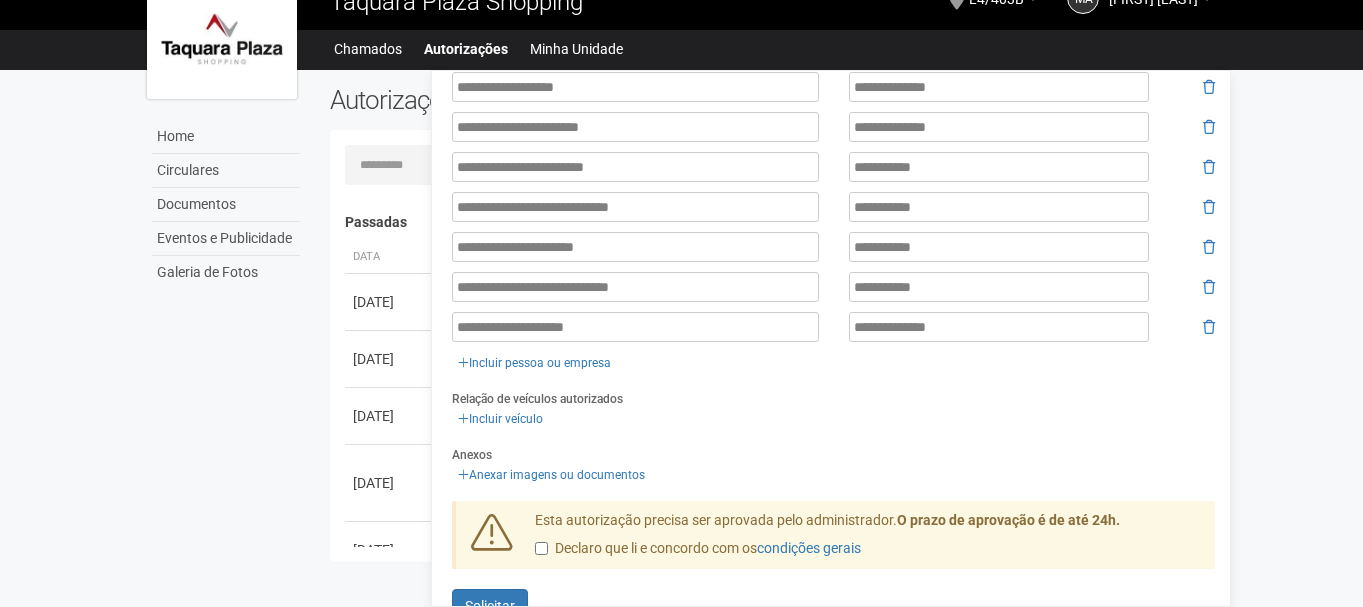 scroll, scrollTop: 575, scrollLeft: 0, axis: vertical 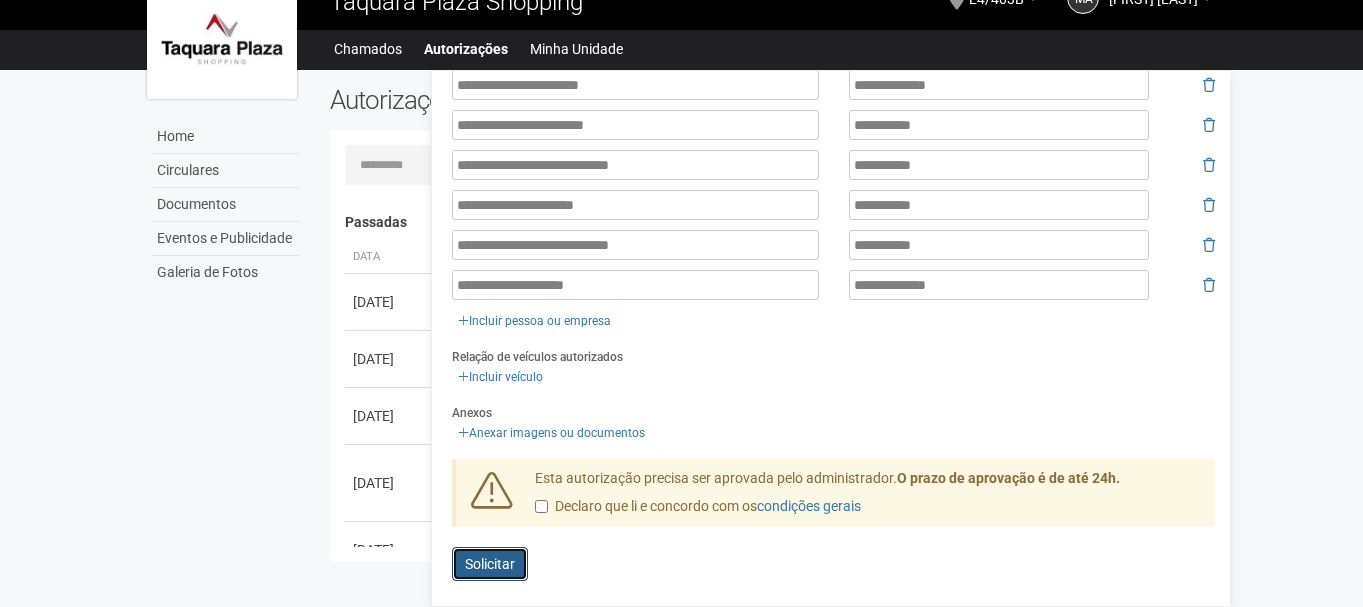 click on "Solicitar" at bounding box center (490, 564) 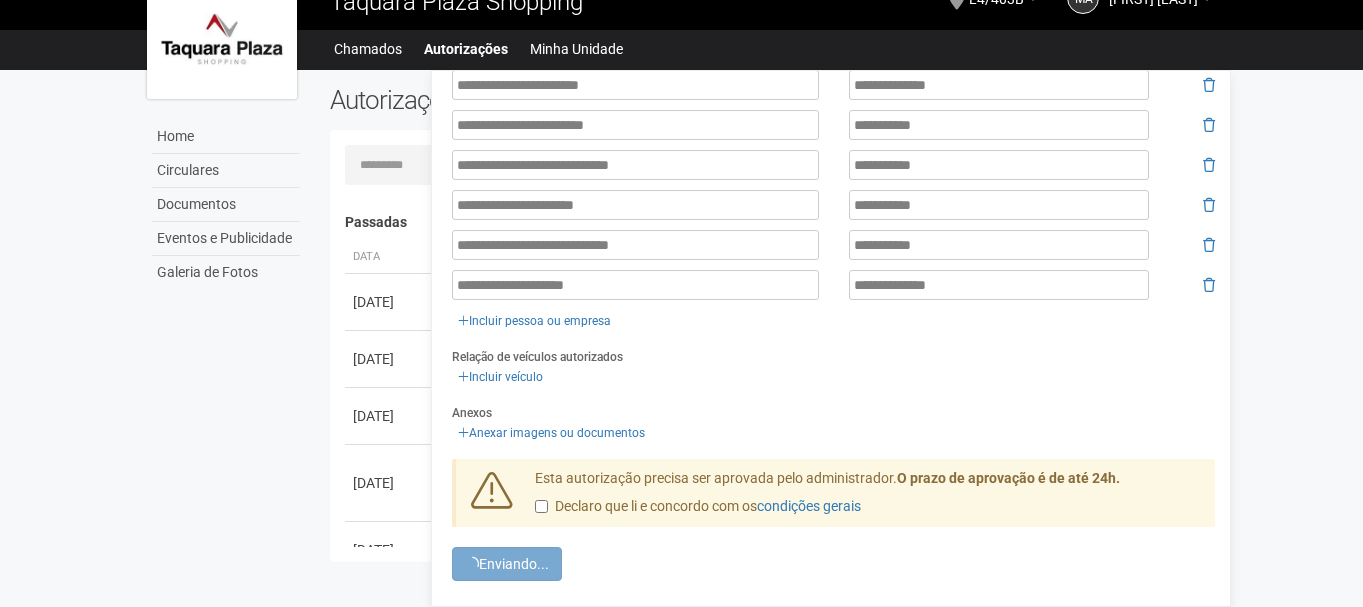 scroll, scrollTop: 0, scrollLeft: 0, axis: both 